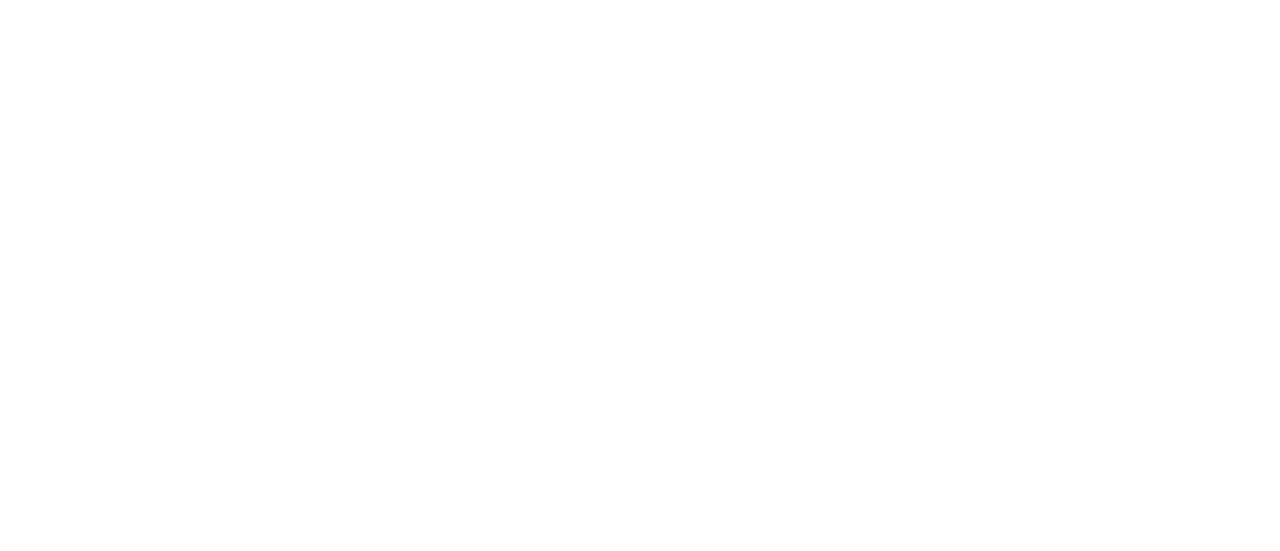 scroll, scrollTop: 0, scrollLeft: 0, axis: both 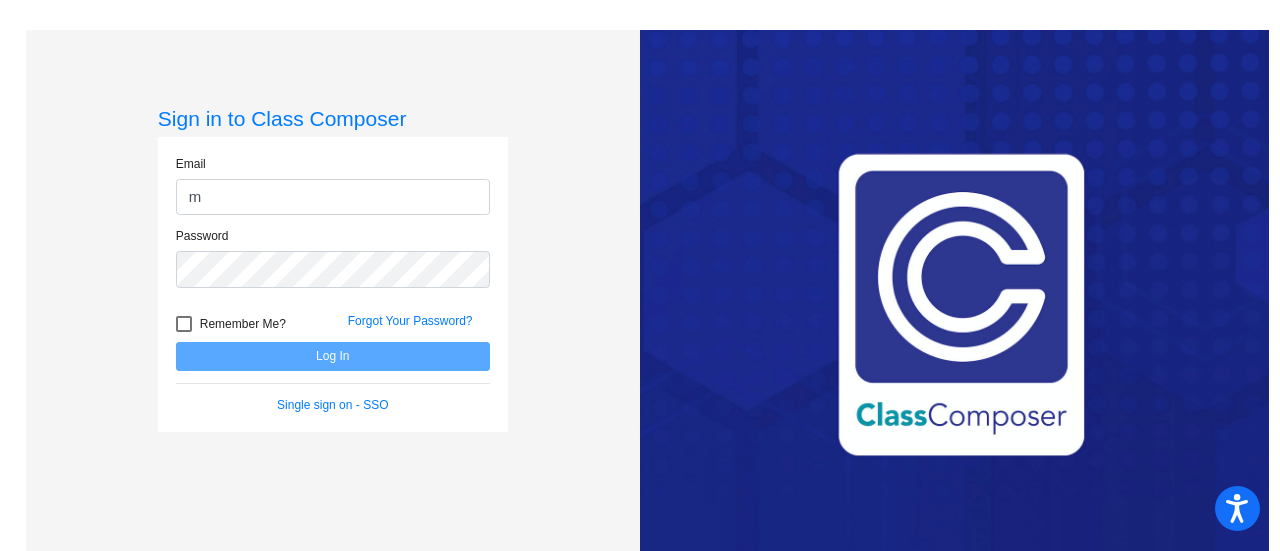 type on "[PERSON_NAME][EMAIL_ADDRESS][PERSON_NAME][PERSON_NAME][DOMAIN_NAME]" 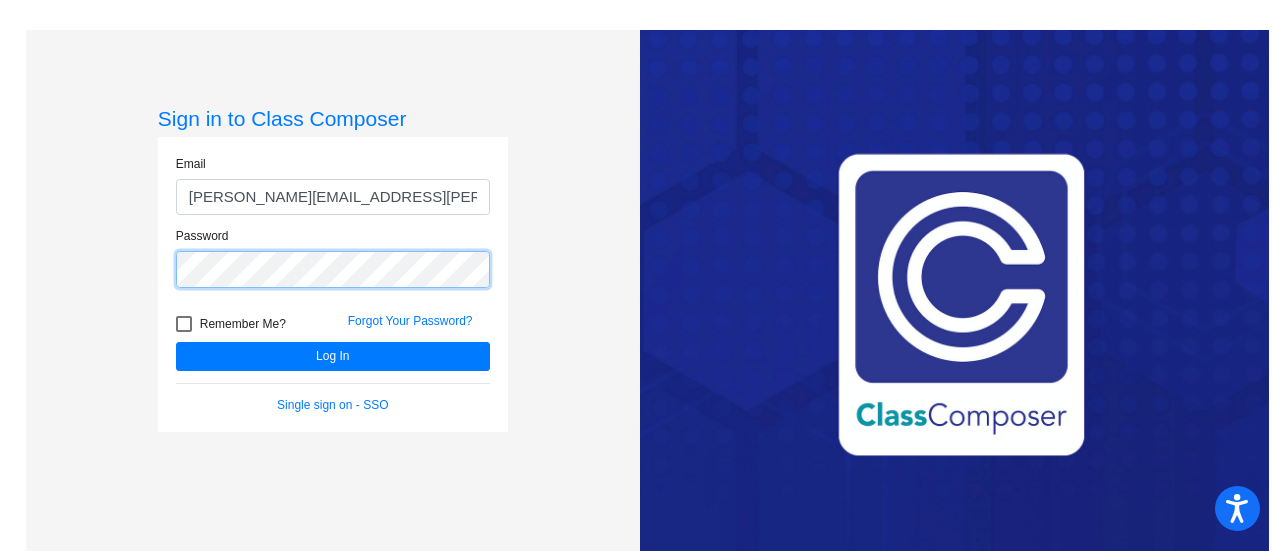 click on "Log In" 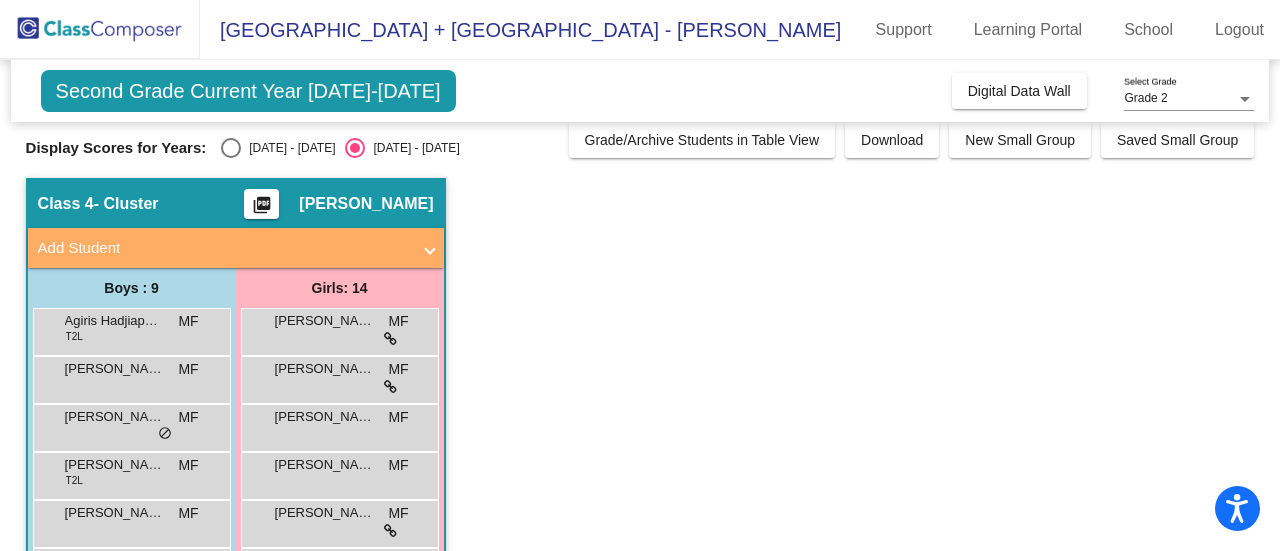 scroll, scrollTop: 0, scrollLeft: 0, axis: both 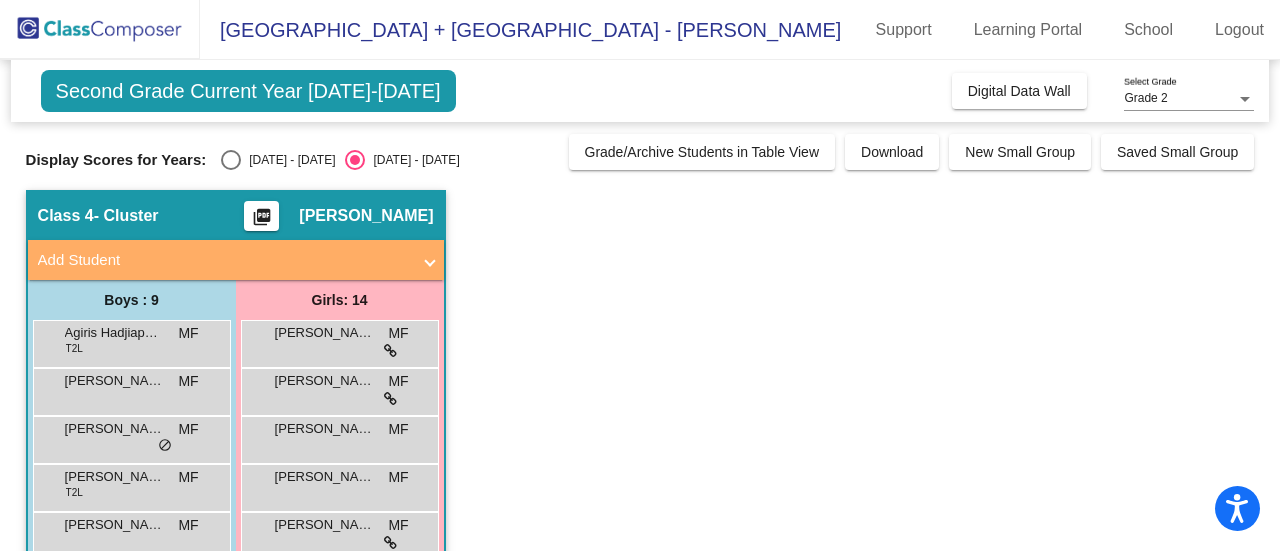 click at bounding box center [231, 160] 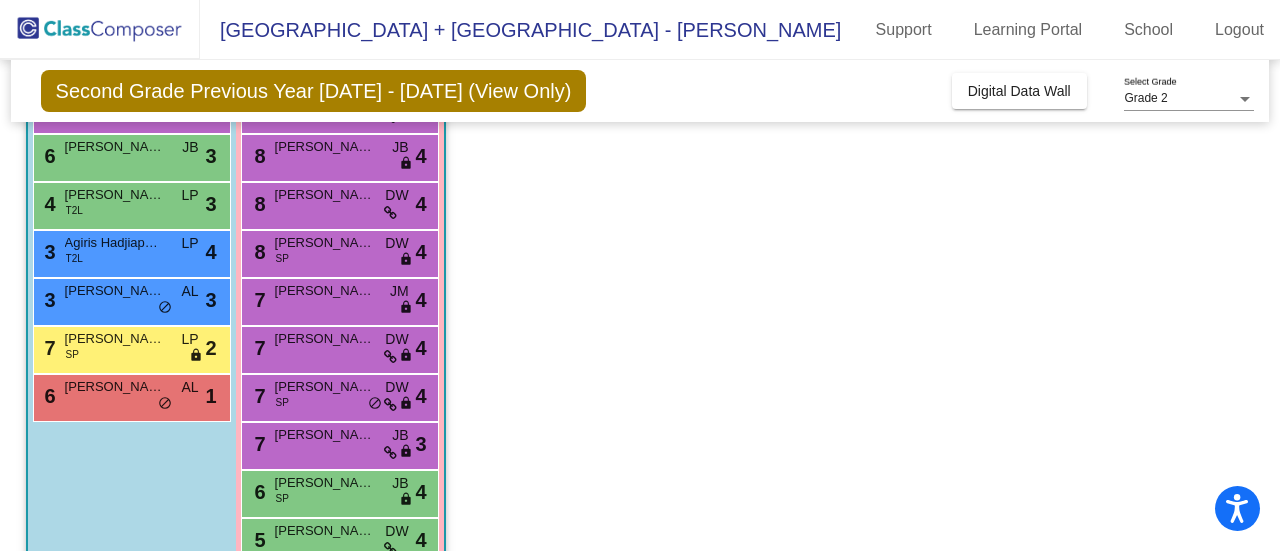 scroll, scrollTop: 0, scrollLeft: 0, axis: both 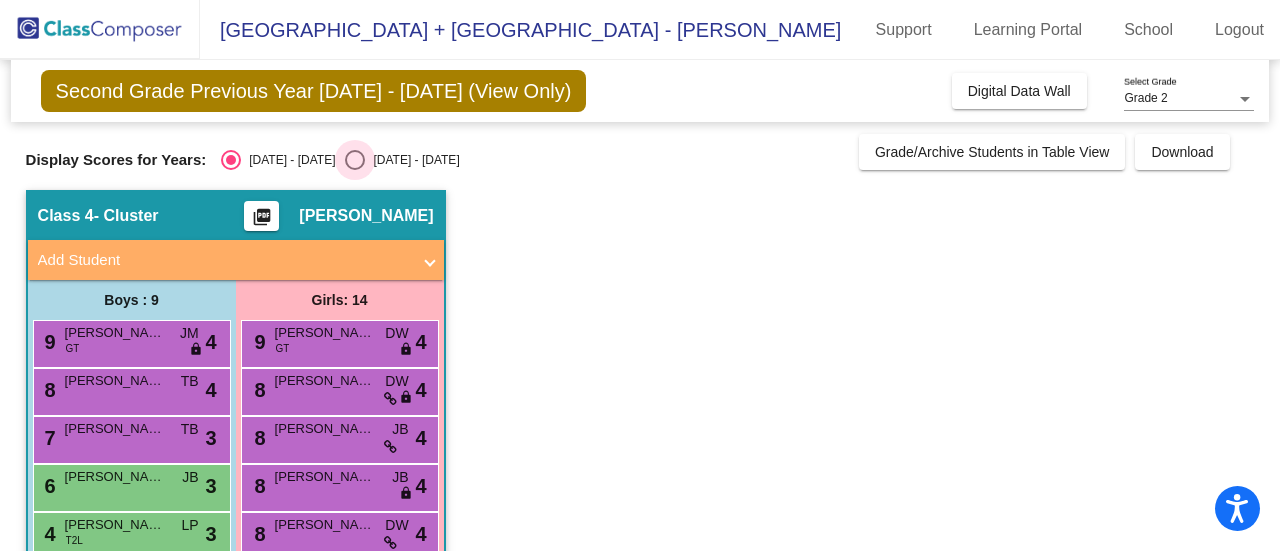 click at bounding box center (355, 160) 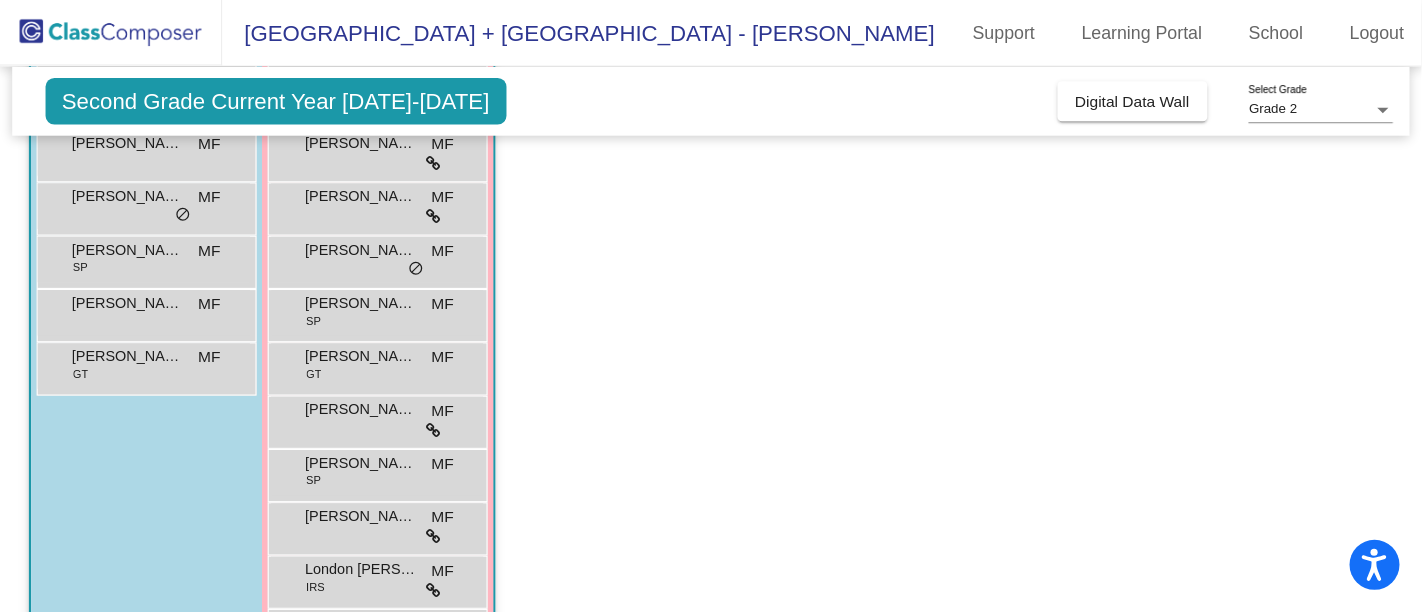 scroll, scrollTop: 472, scrollLeft: 0, axis: vertical 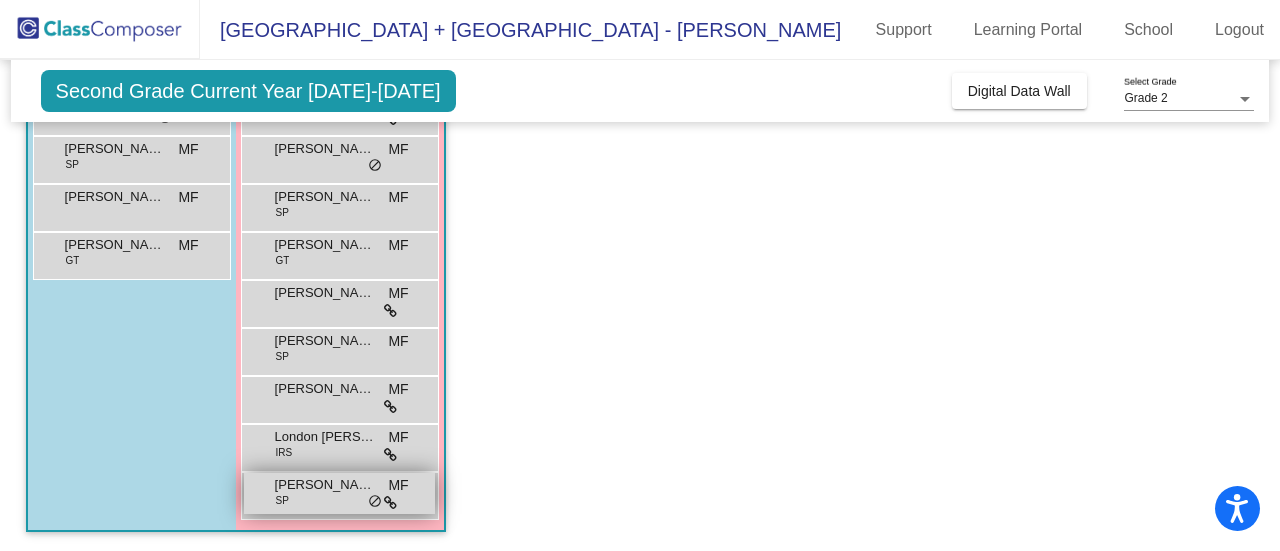 click on "do_not_disturb_alt" at bounding box center [375, 502] 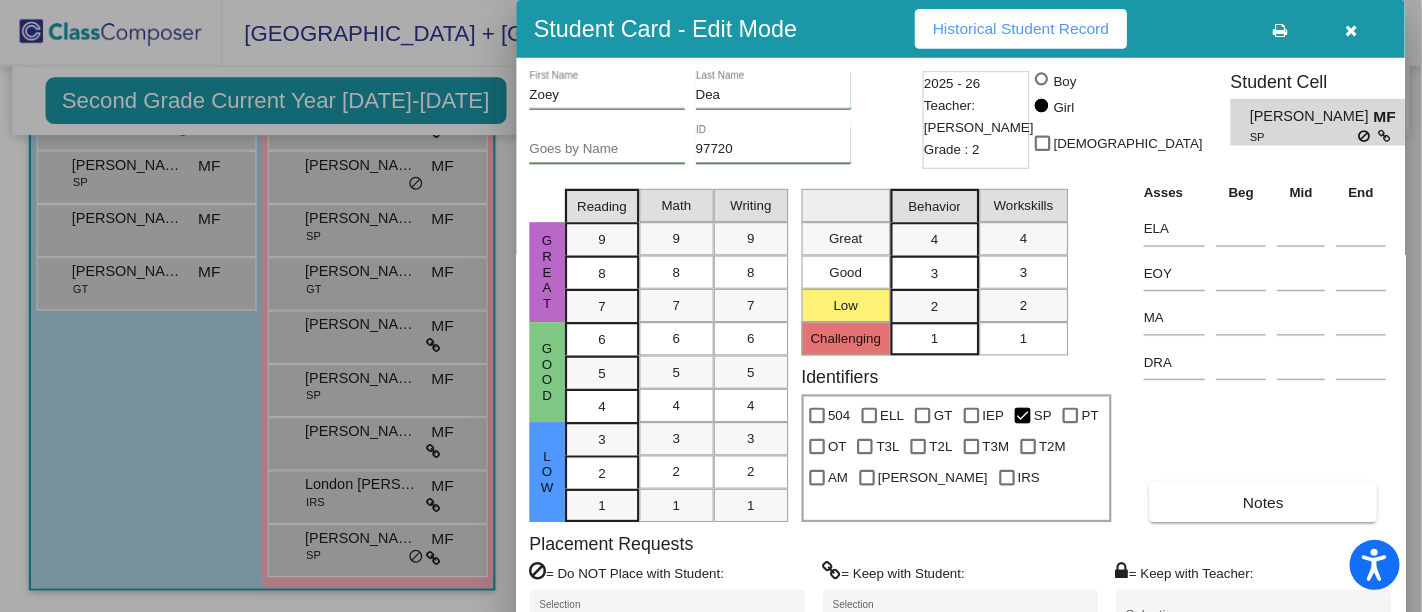 scroll, scrollTop: 410, scrollLeft: 0, axis: vertical 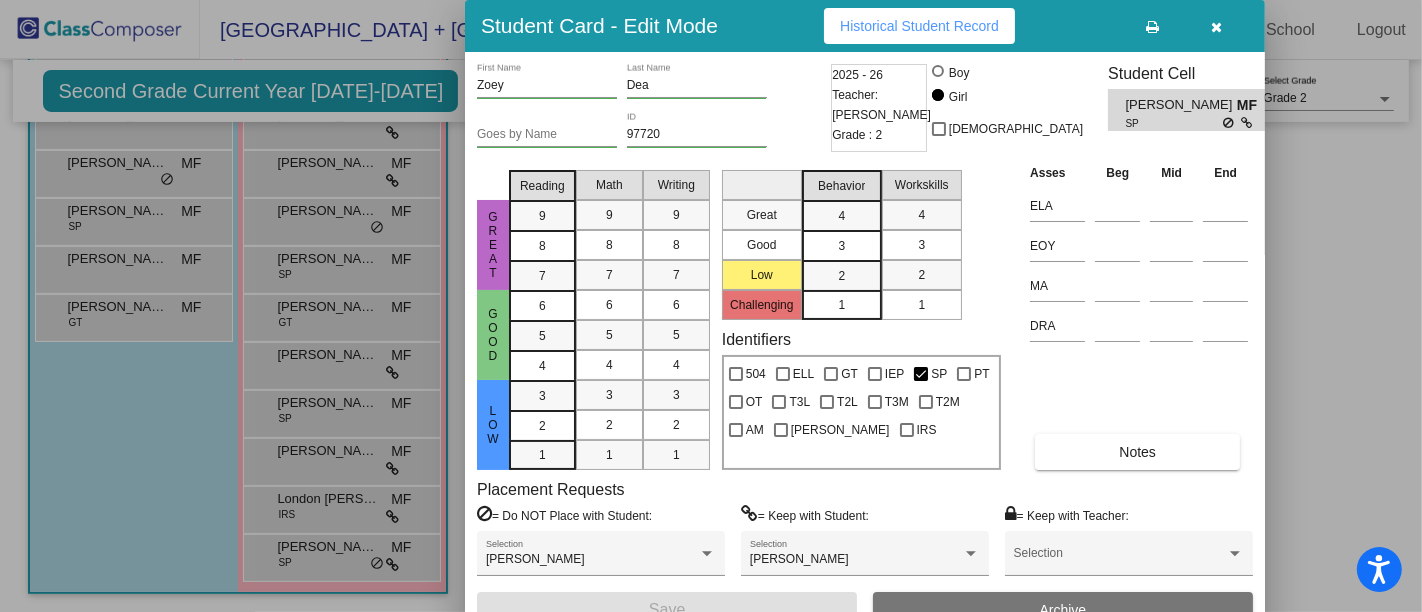 click at bounding box center (1217, 27) 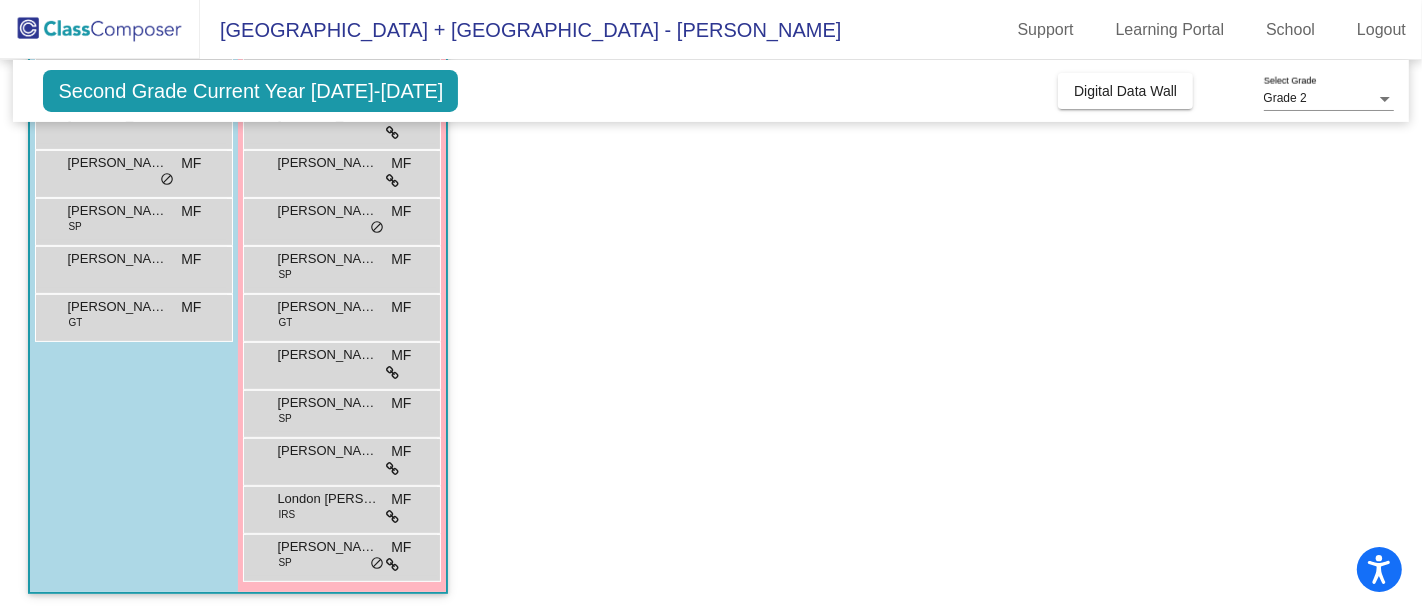 scroll, scrollTop: 366, scrollLeft: 0, axis: vertical 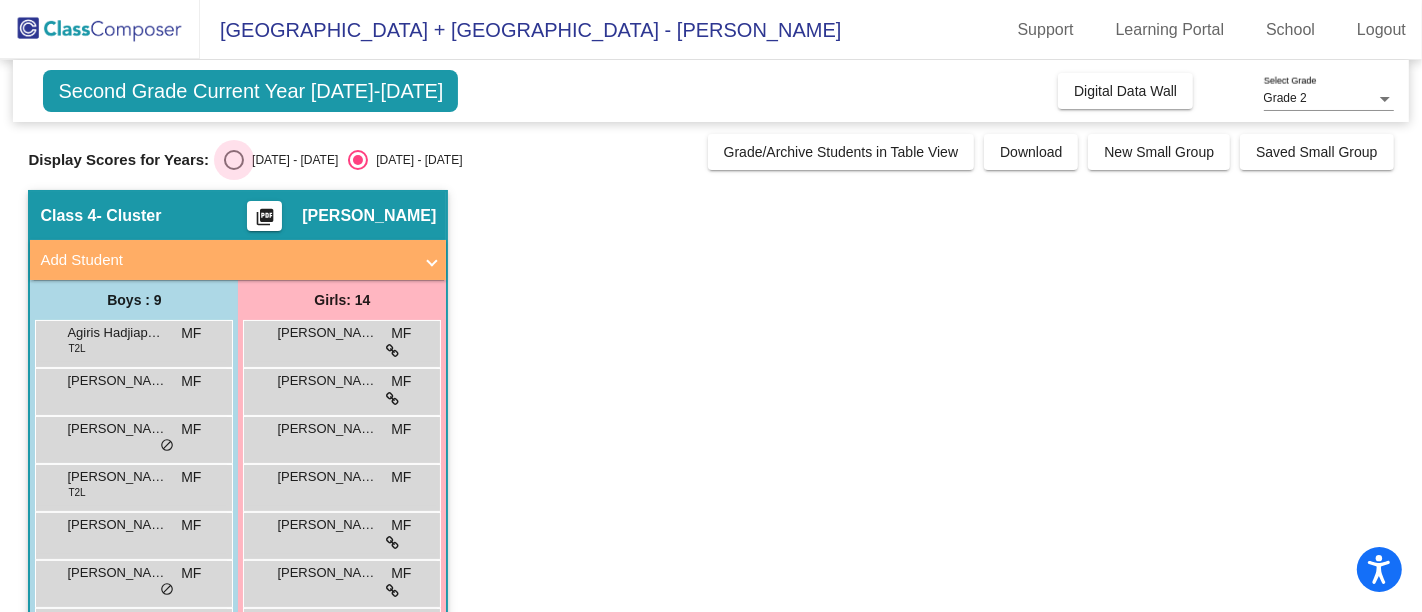 click at bounding box center (234, 160) 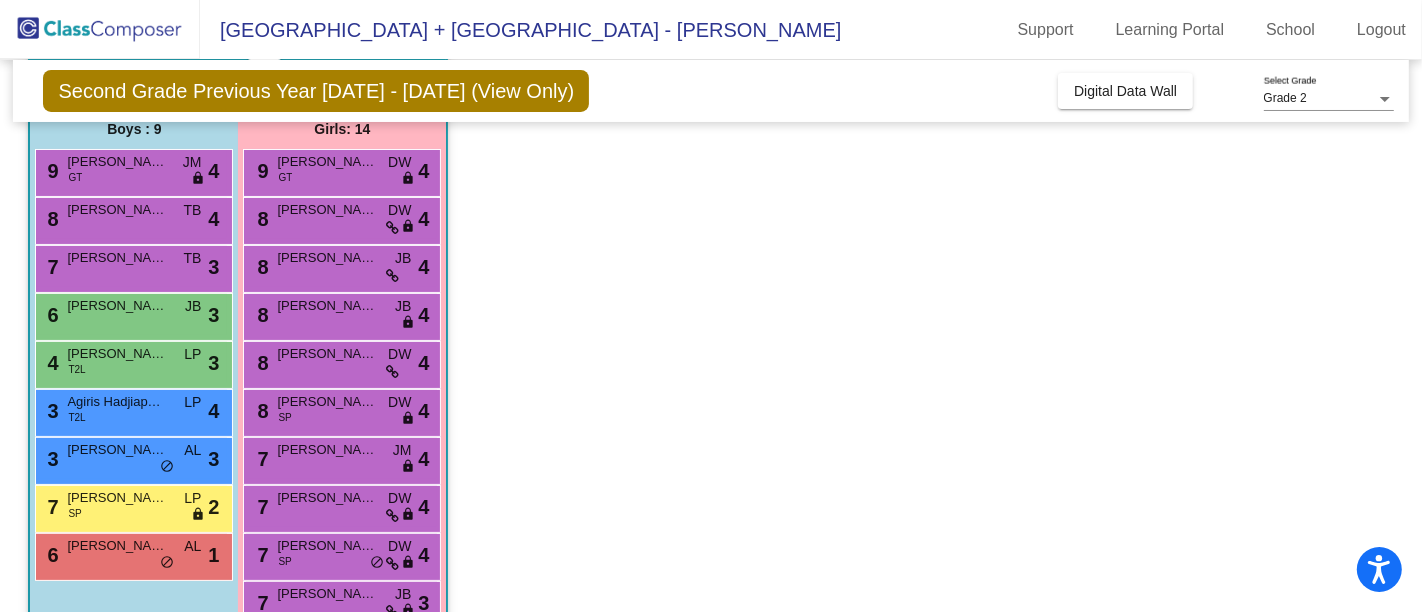 scroll, scrollTop: 179, scrollLeft: 0, axis: vertical 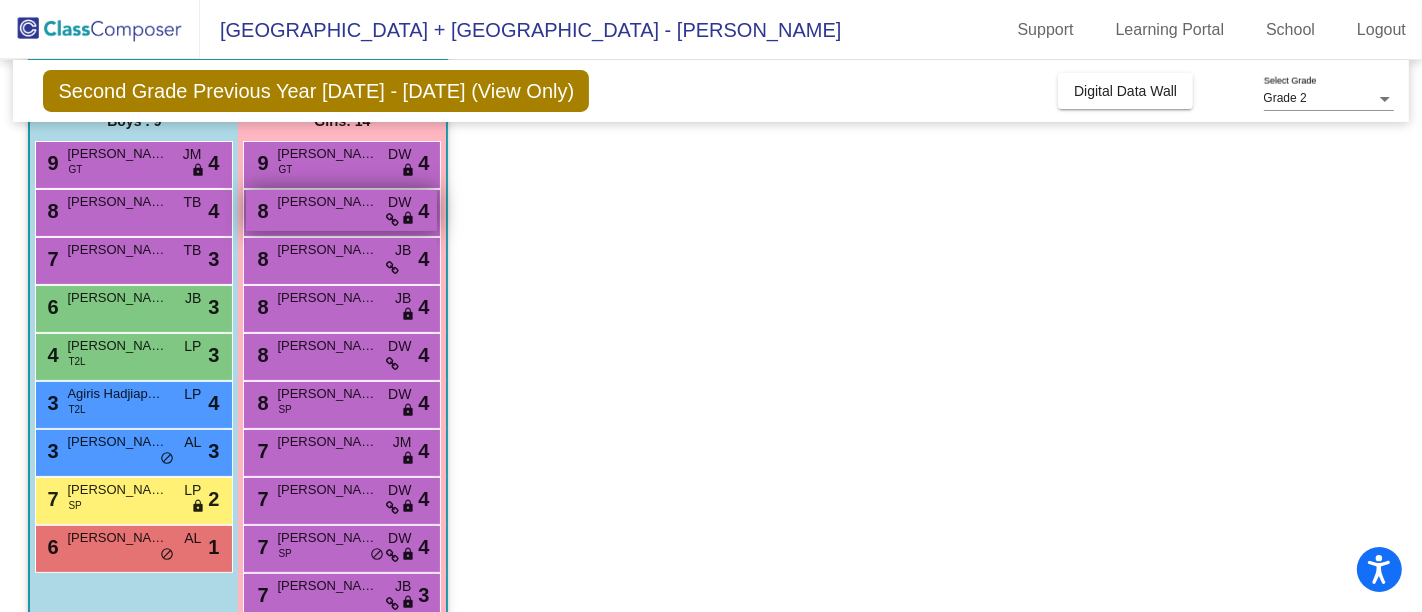 click on "lock" at bounding box center (408, 219) 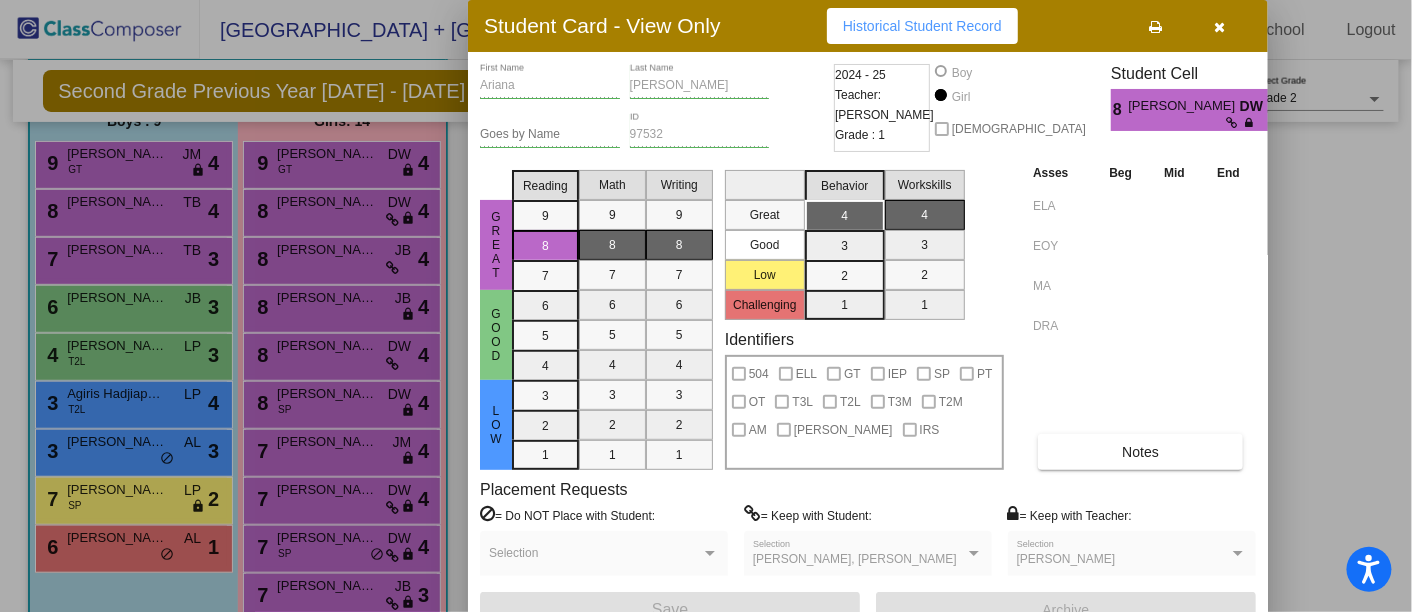 click at bounding box center (1220, 27) 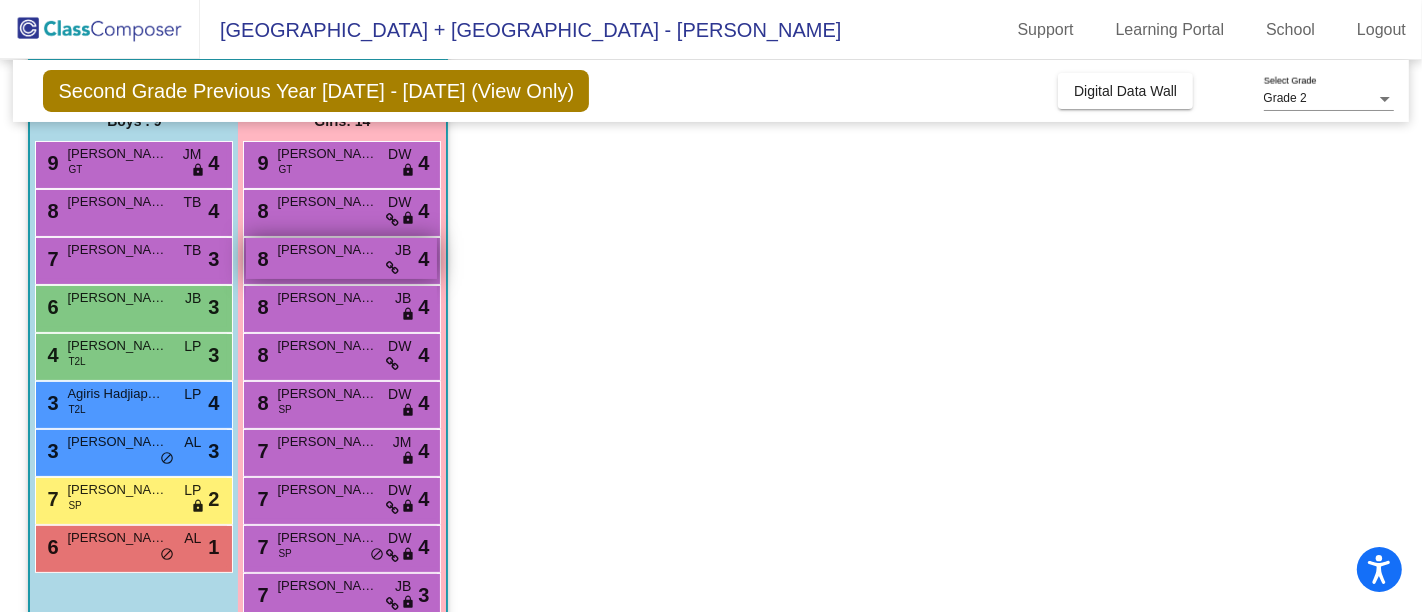 click on "8 Averyana [PERSON_NAME] lock do_not_disturb_alt 4" at bounding box center (341, 258) 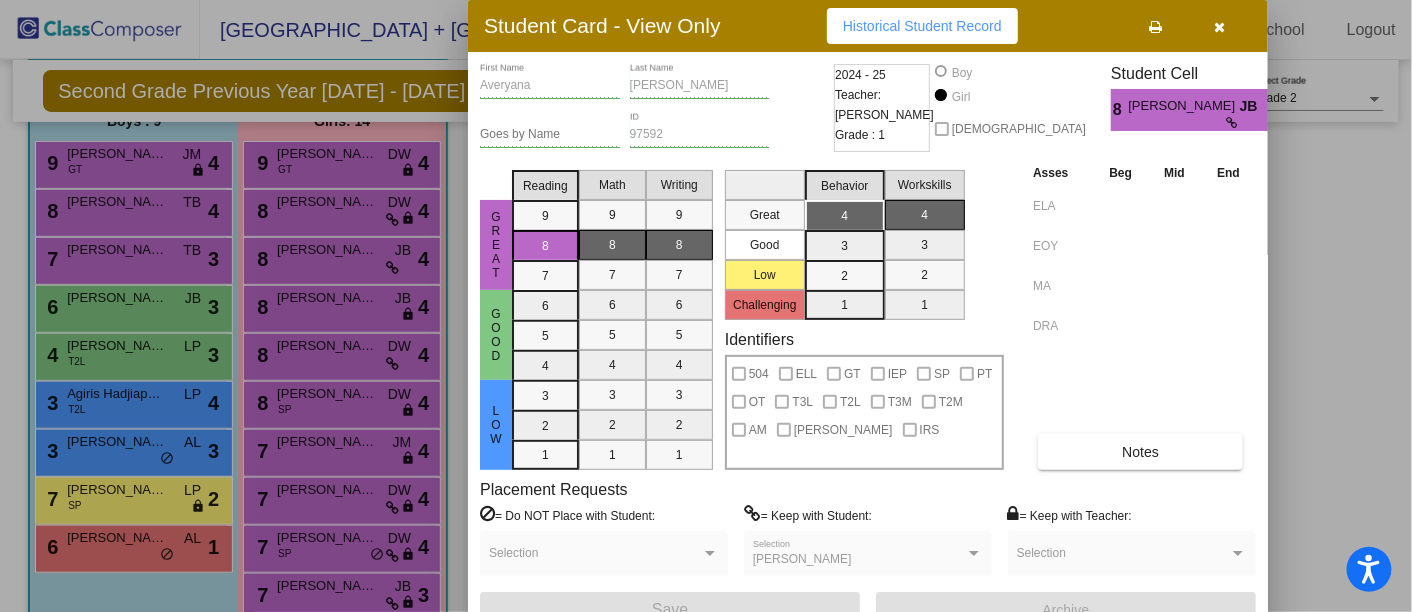 click at bounding box center [1220, 27] 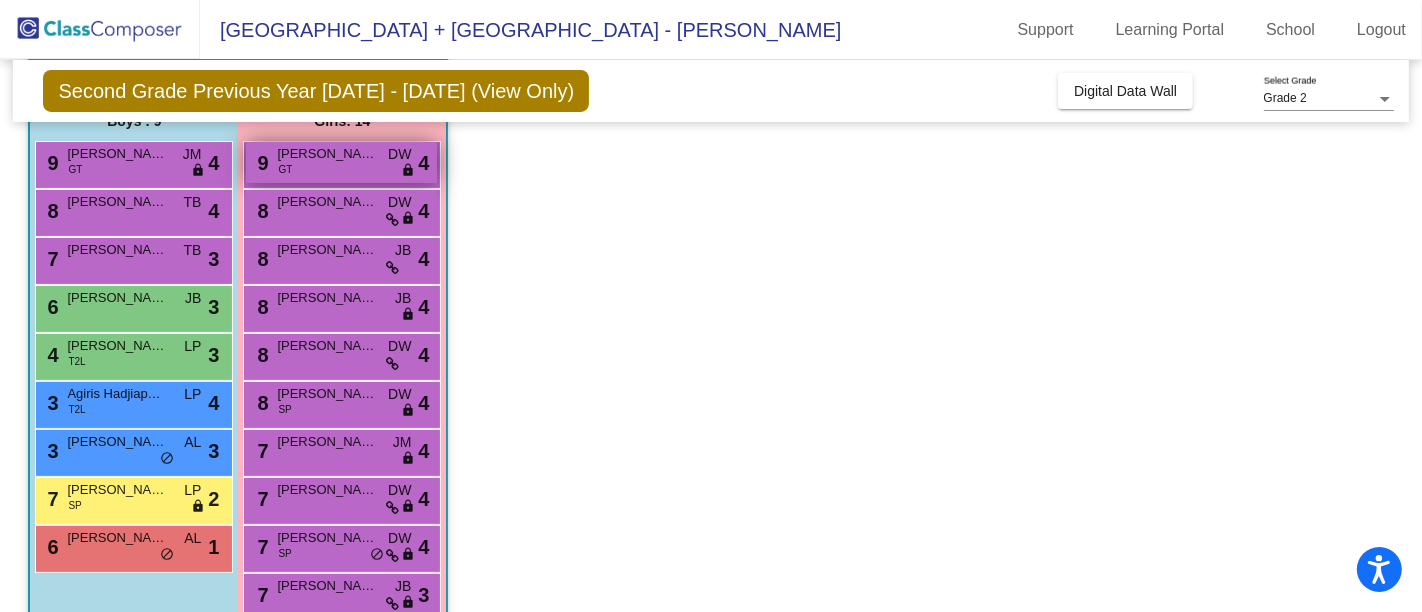 click on "9 [PERSON_NAME] GT DW lock do_not_disturb_alt 4" at bounding box center [341, 162] 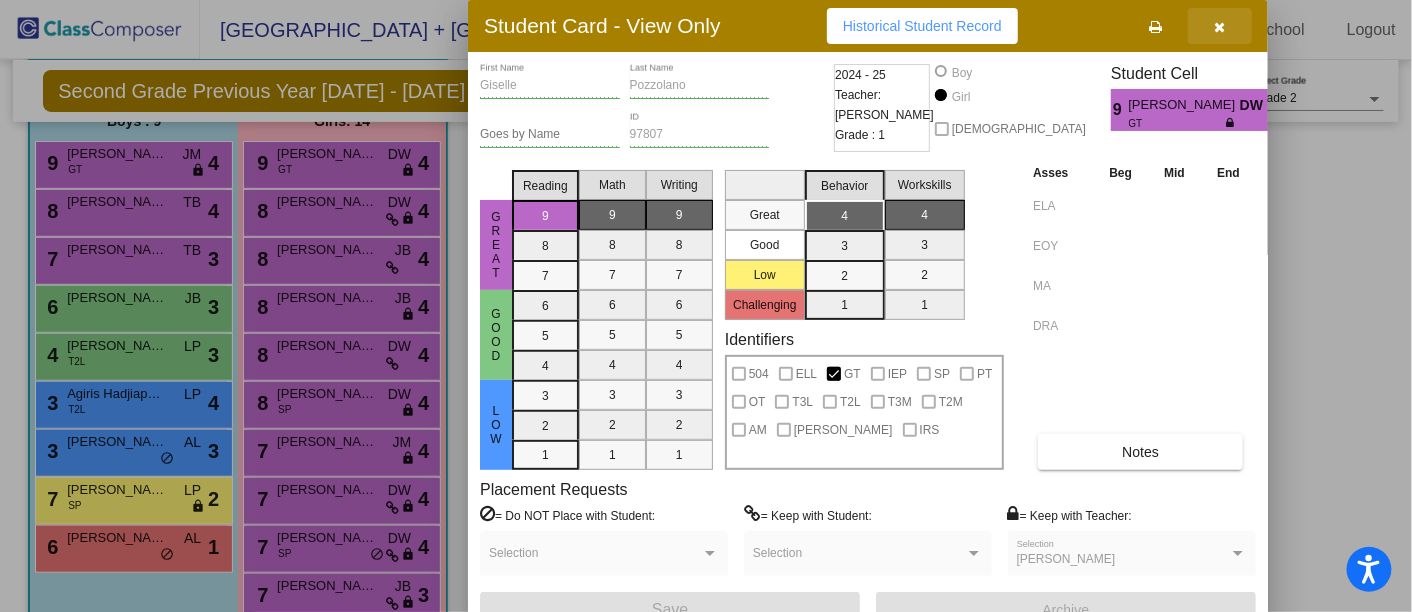 click at bounding box center [1220, 27] 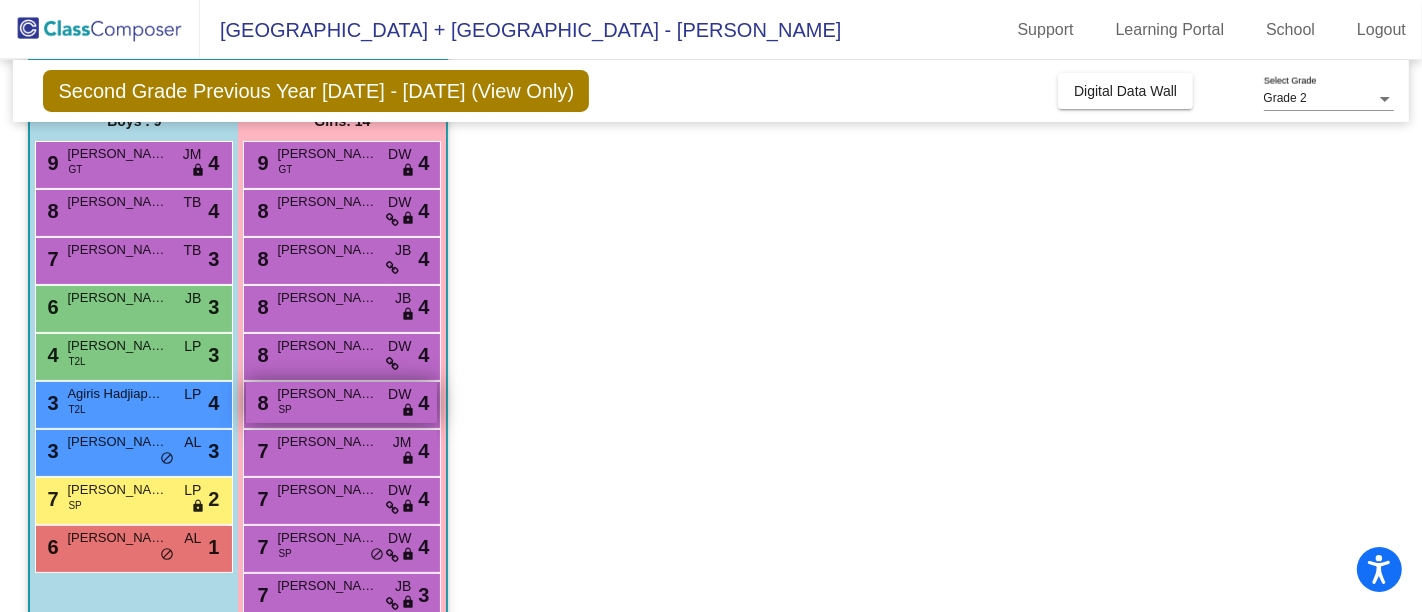 click on "8 [PERSON_NAME] SP DW lock do_not_disturb_alt 4" at bounding box center (341, 402) 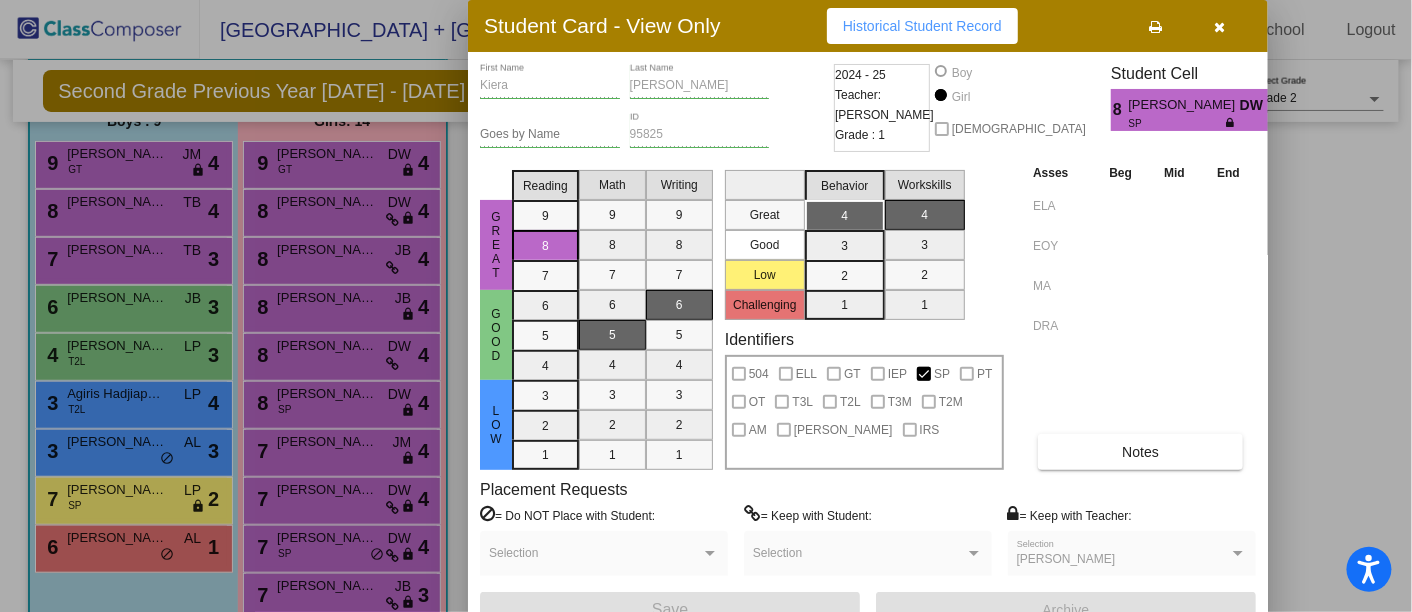 click at bounding box center (1220, 27) 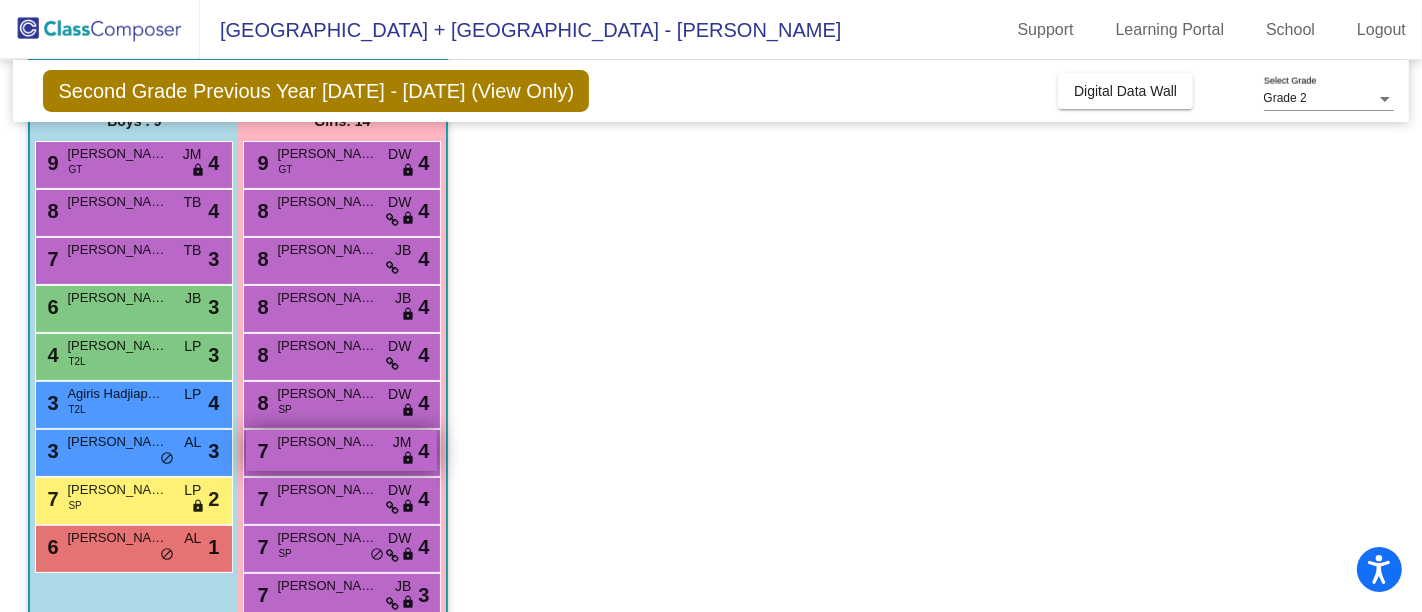 click on "[PERSON_NAME]" at bounding box center (327, 442) 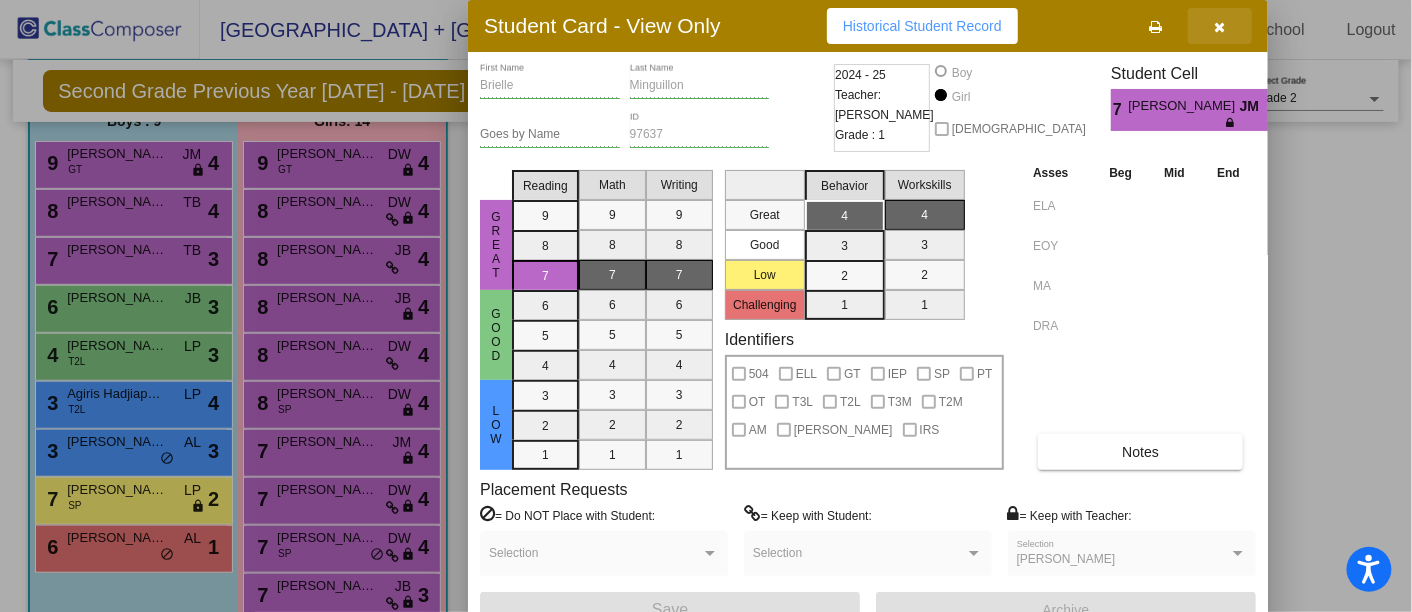 click at bounding box center (1220, 26) 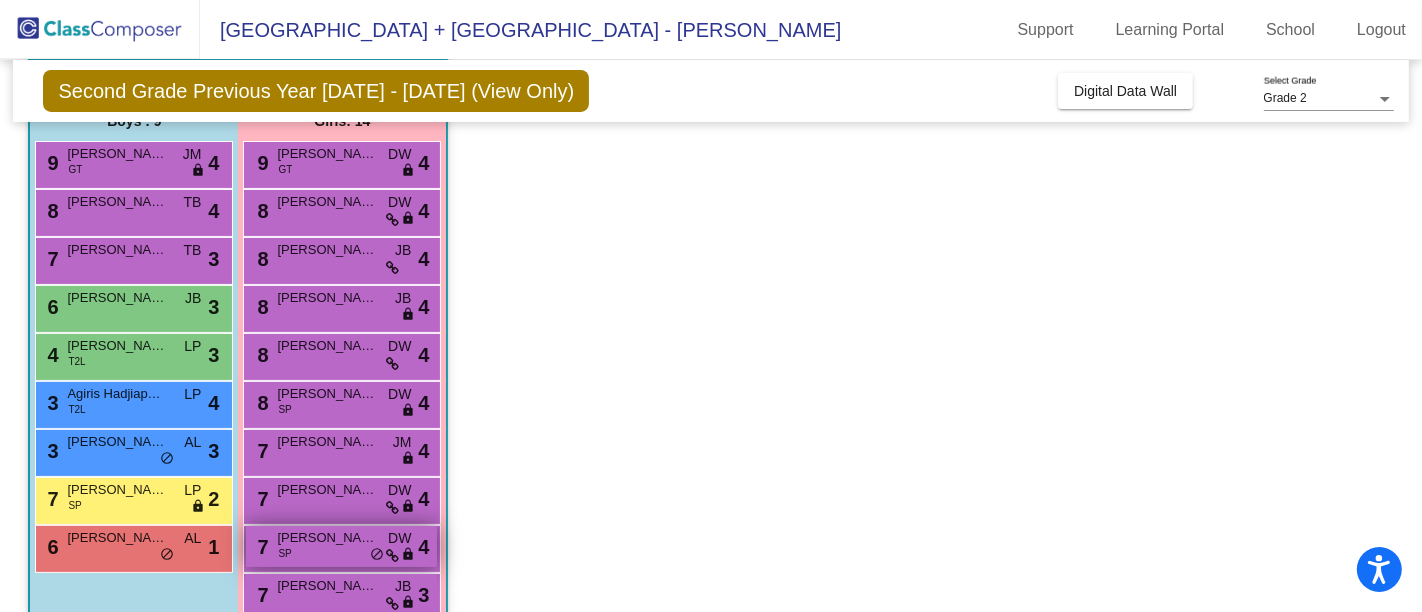 click on "7 [PERSON_NAME] SP DW lock do_not_disturb_alt 4" at bounding box center (341, 546) 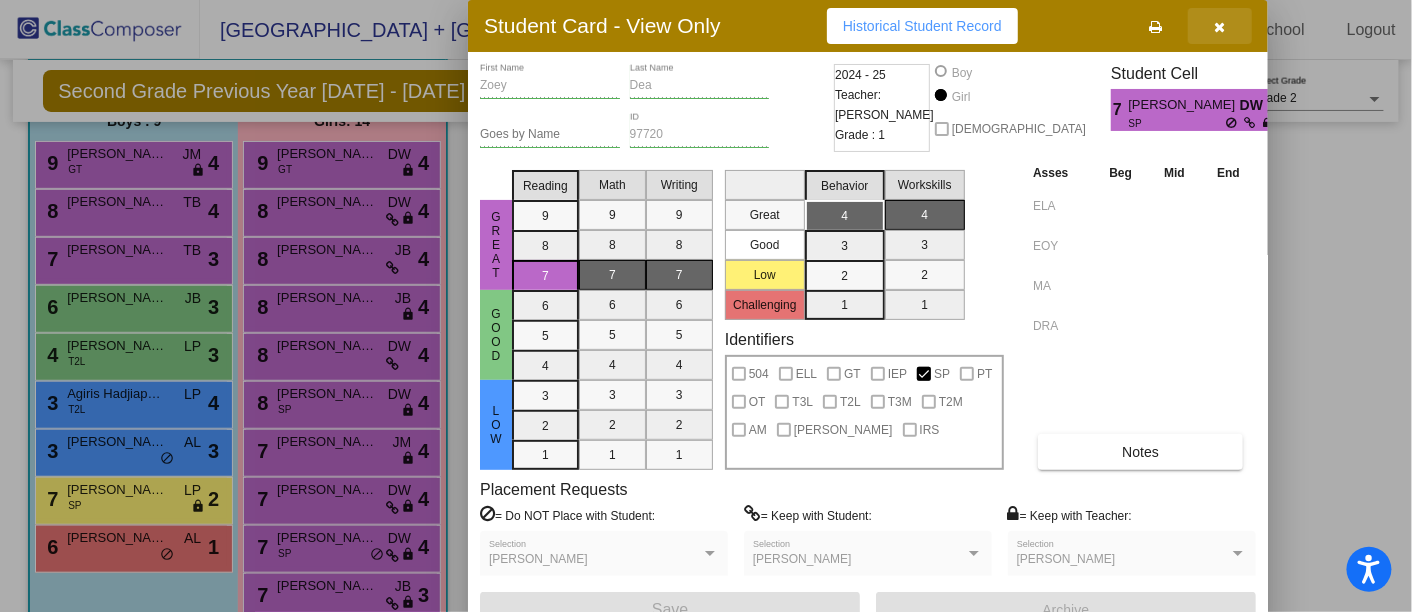 click at bounding box center [1220, 26] 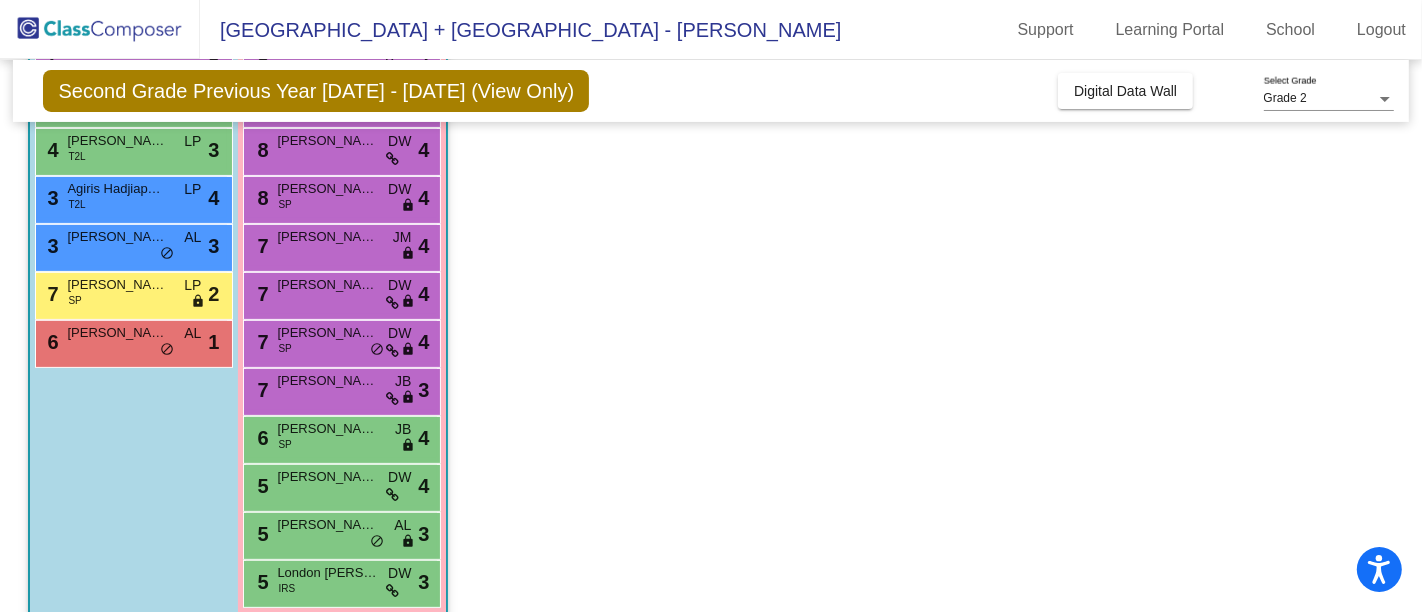 scroll, scrollTop: 409, scrollLeft: 0, axis: vertical 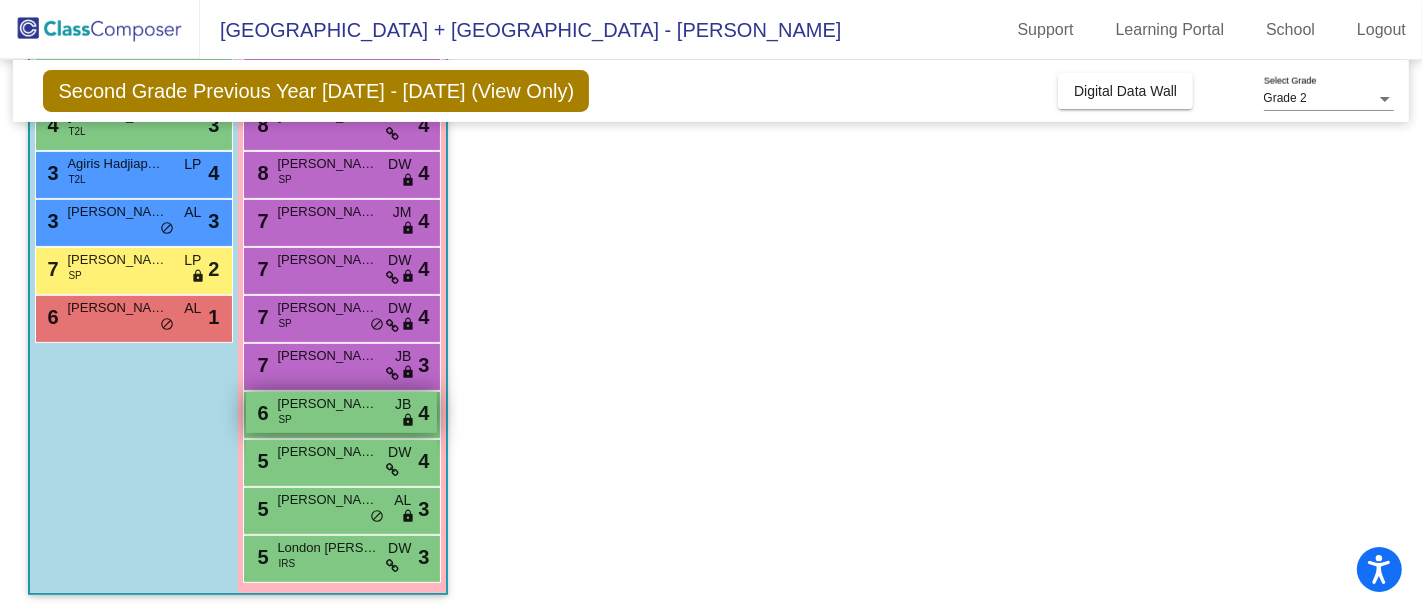click on "[PERSON_NAME]" at bounding box center (327, 404) 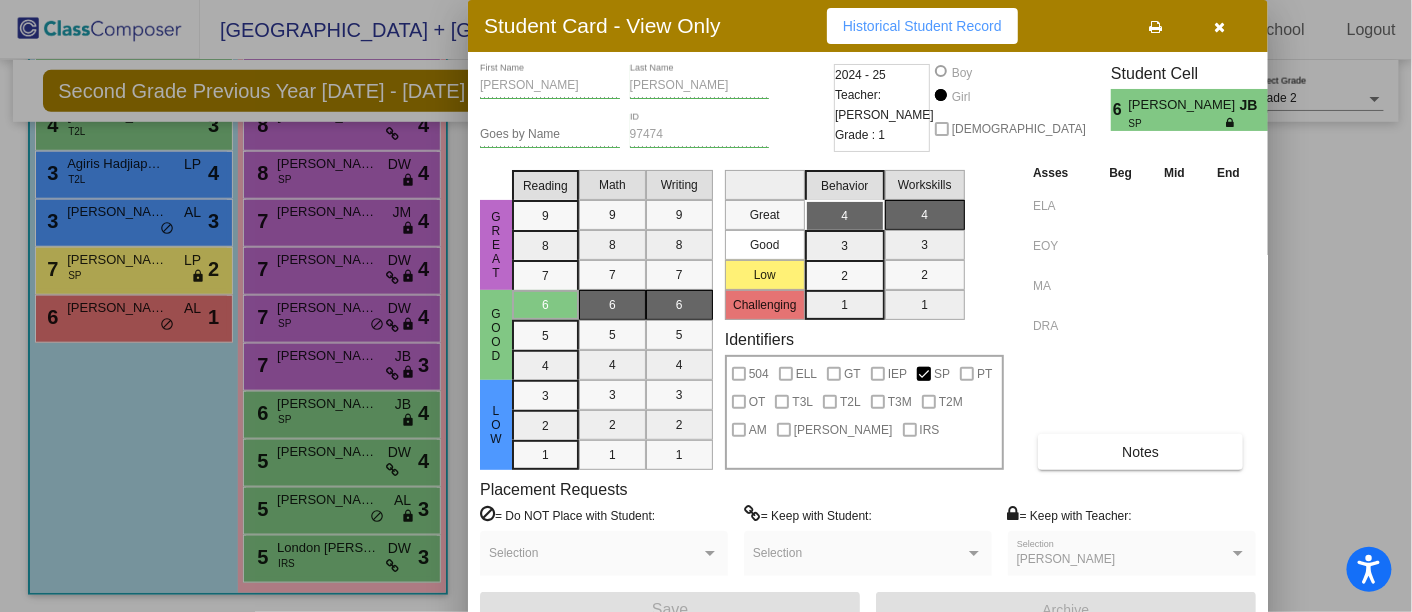 click at bounding box center [1220, 26] 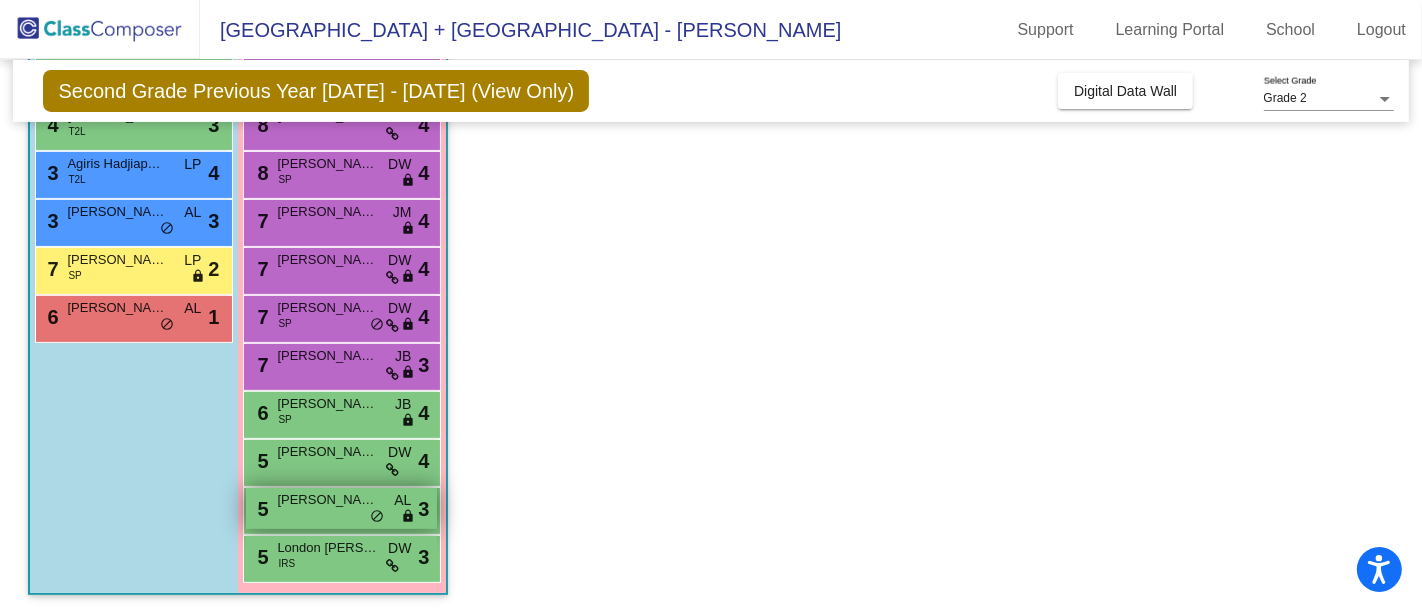 click on "5 [PERSON_NAME] AL lock do_not_disturb_alt 3" at bounding box center (341, 508) 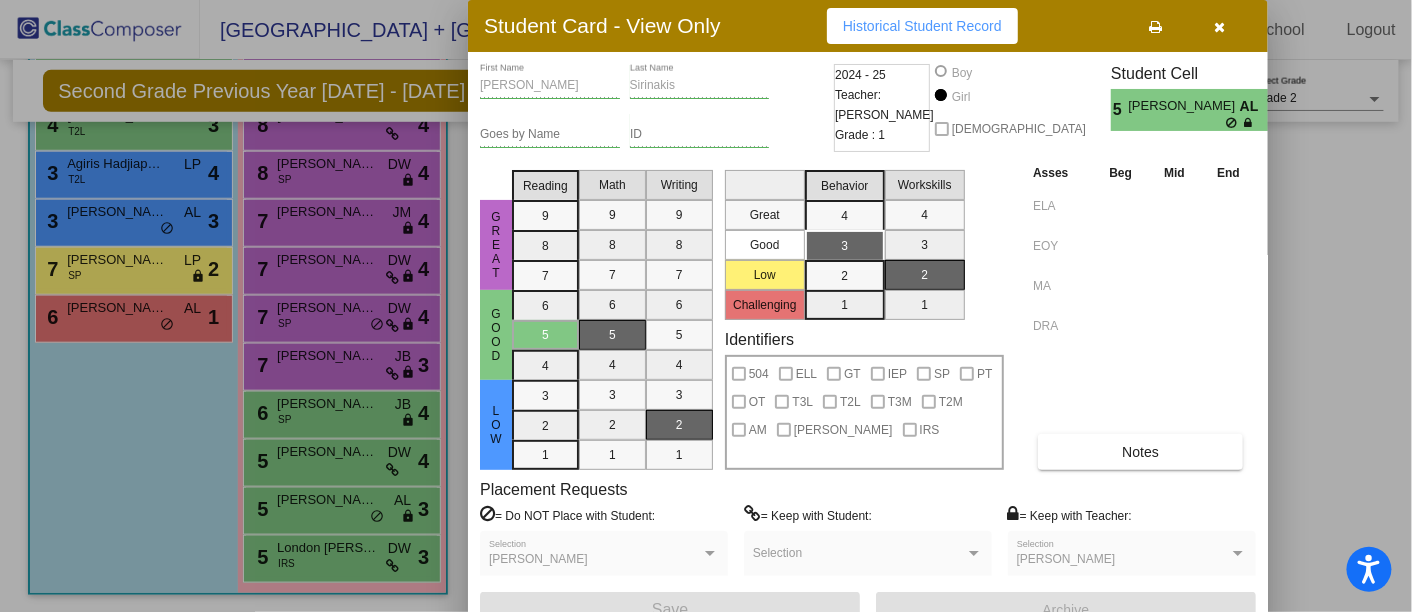 click at bounding box center (706, 306) 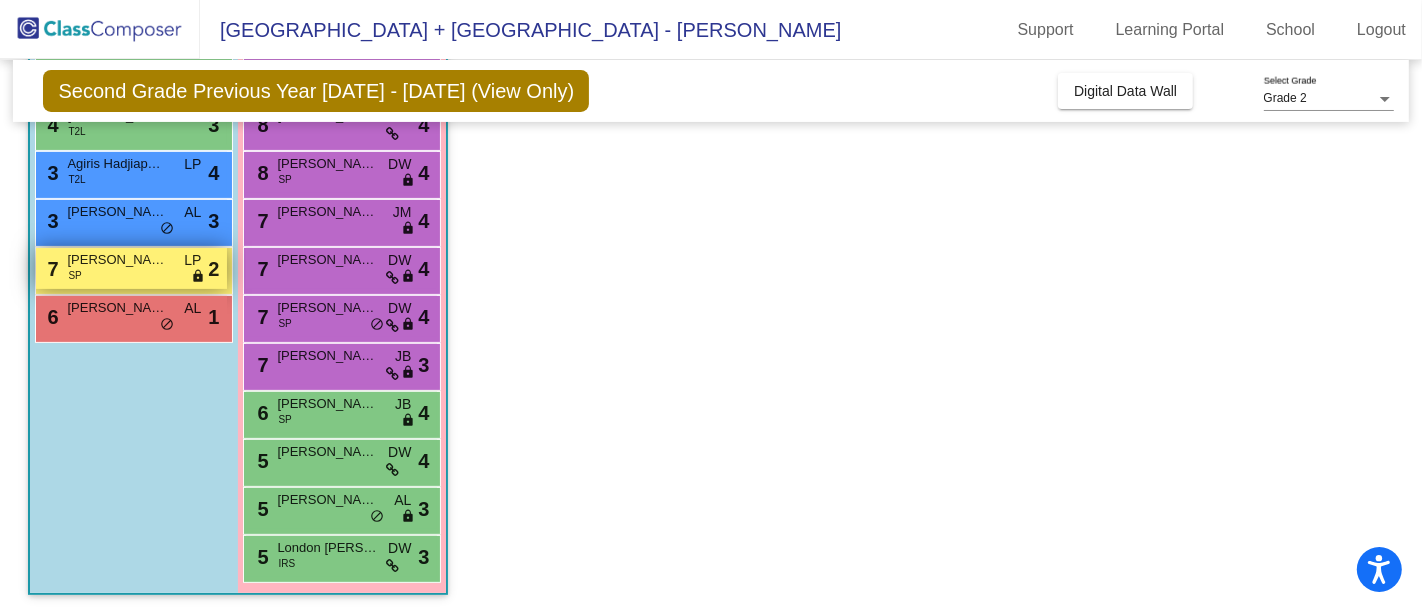 click on "7 [PERSON_NAME] [PERSON_NAME] LP lock do_not_disturb_alt 2" at bounding box center (131, 268) 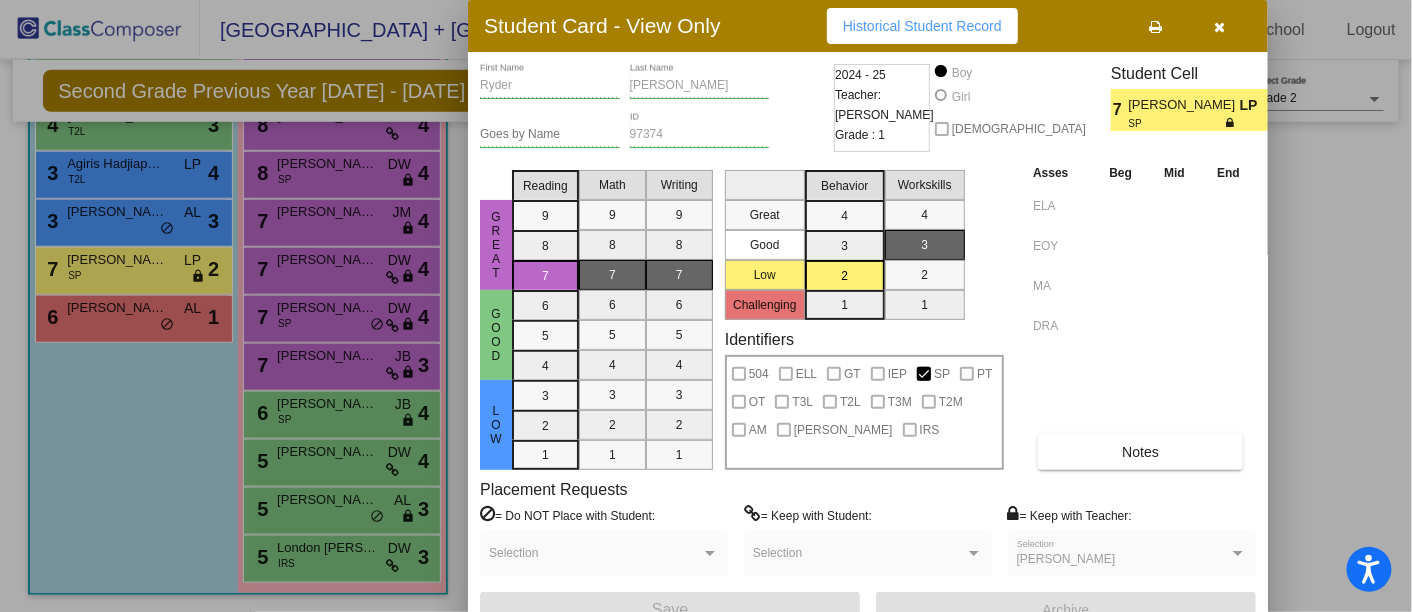 click at bounding box center [1220, 27] 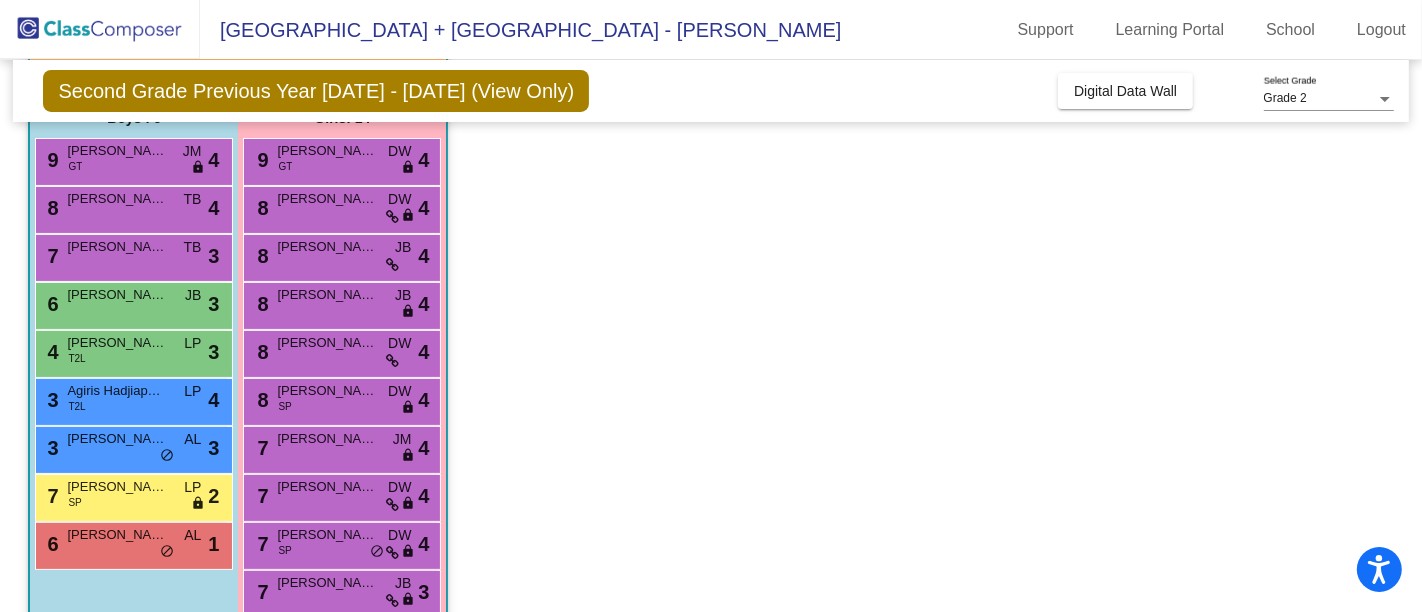 scroll, scrollTop: 180, scrollLeft: 0, axis: vertical 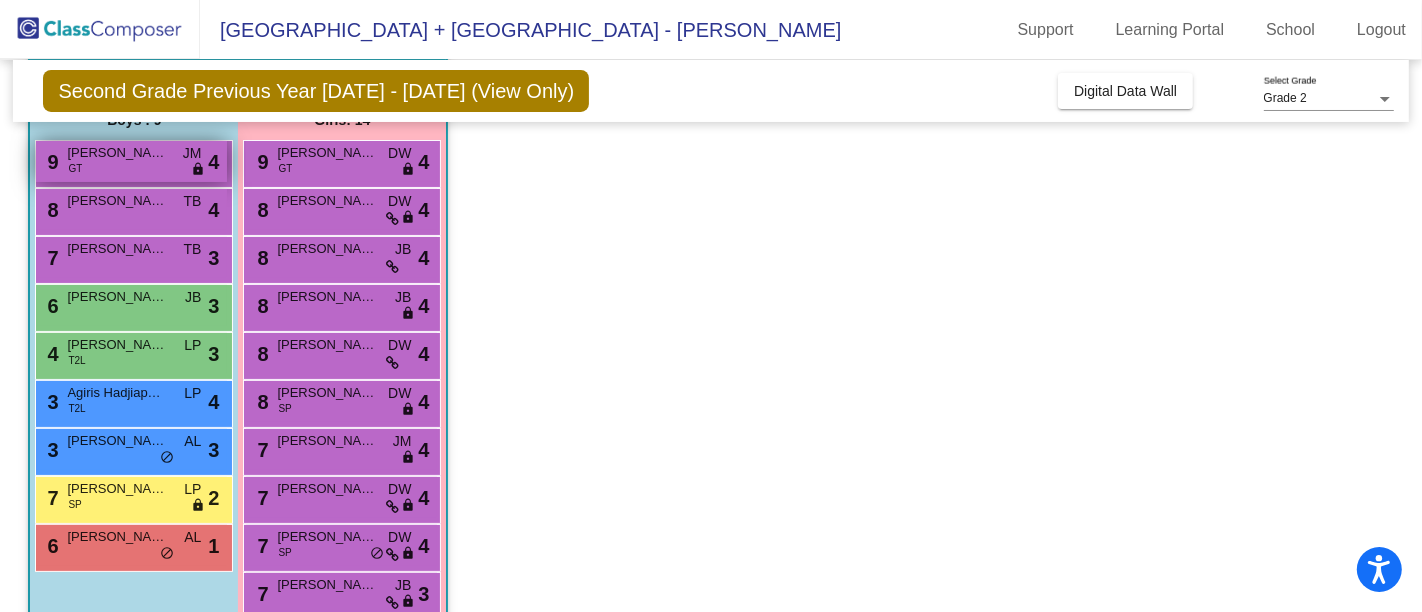 click on "9 [PERSON_NAME] GT JM lock do_not_disturb_alt 4" at bounding box center (131, 161) 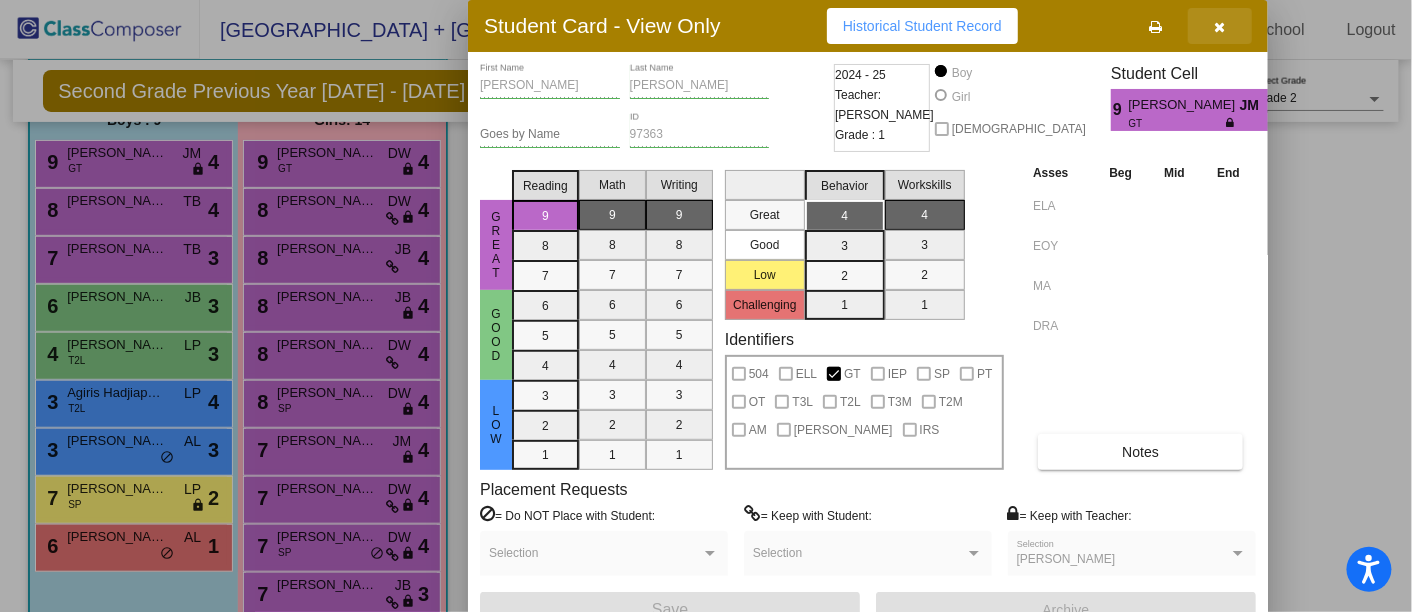 click at bounding box center [1220, 27] 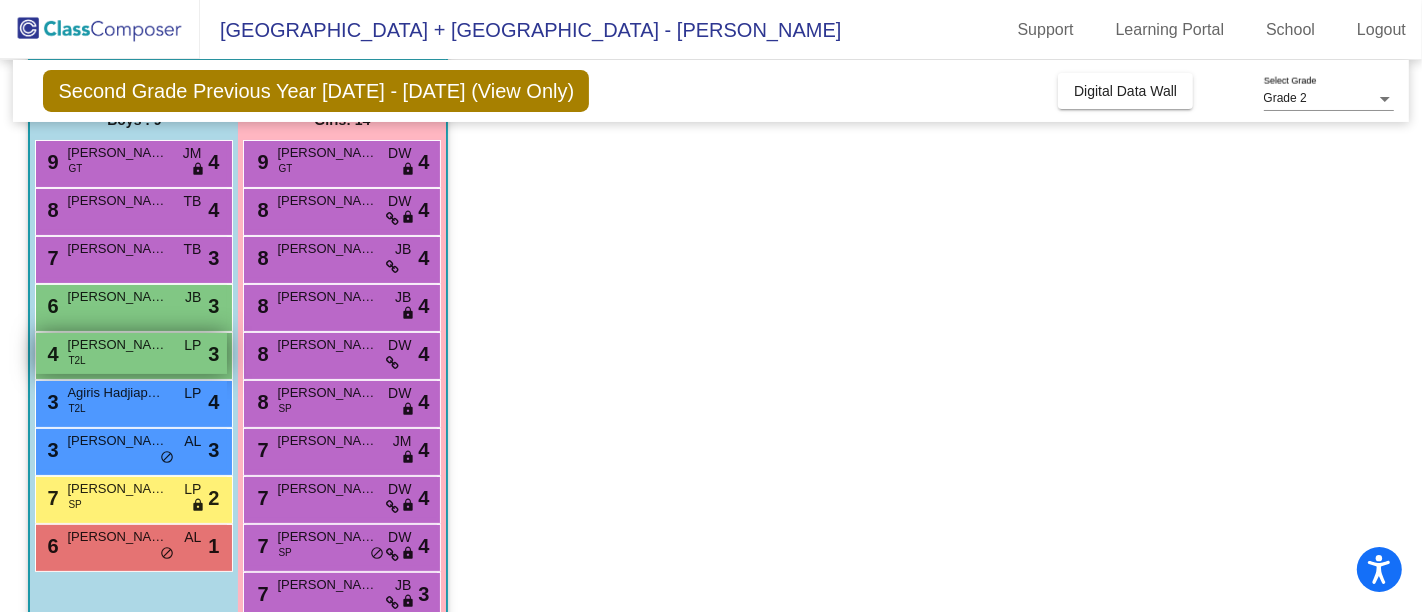 click on "4 [PERSON_NAME] T2L LP lock do_not_disturb_alt 3" at bounding box center (131, 353) 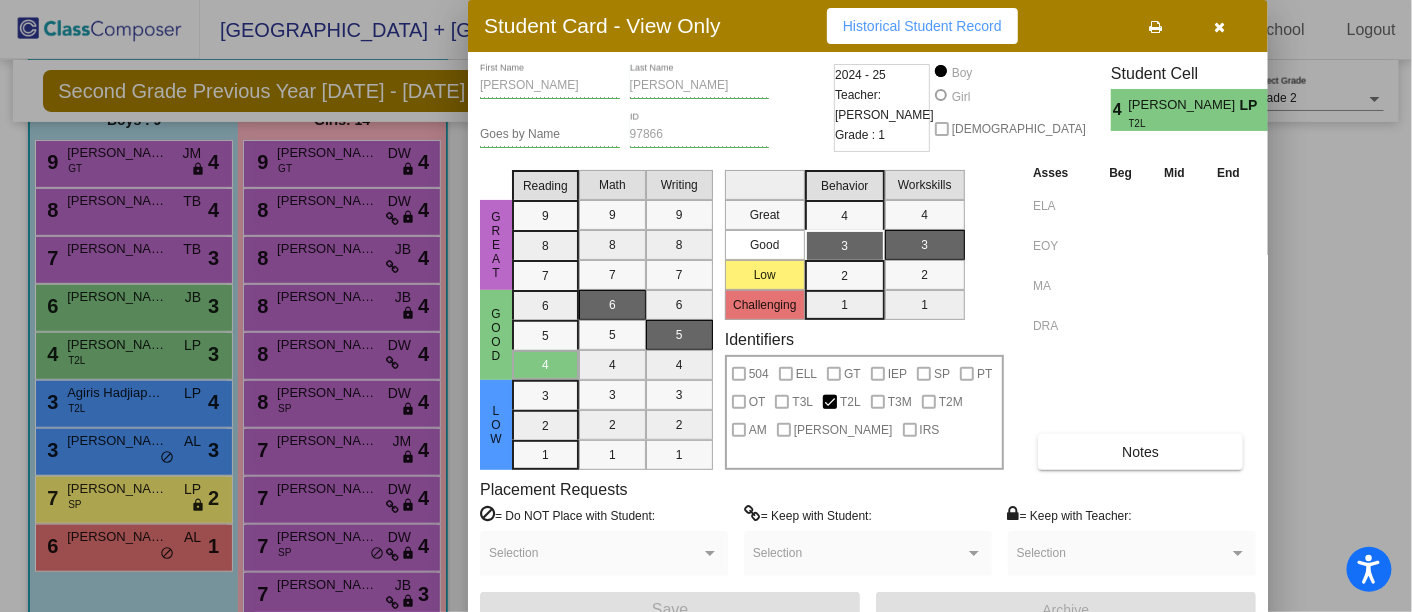 click at bounding box center (1220, 27) 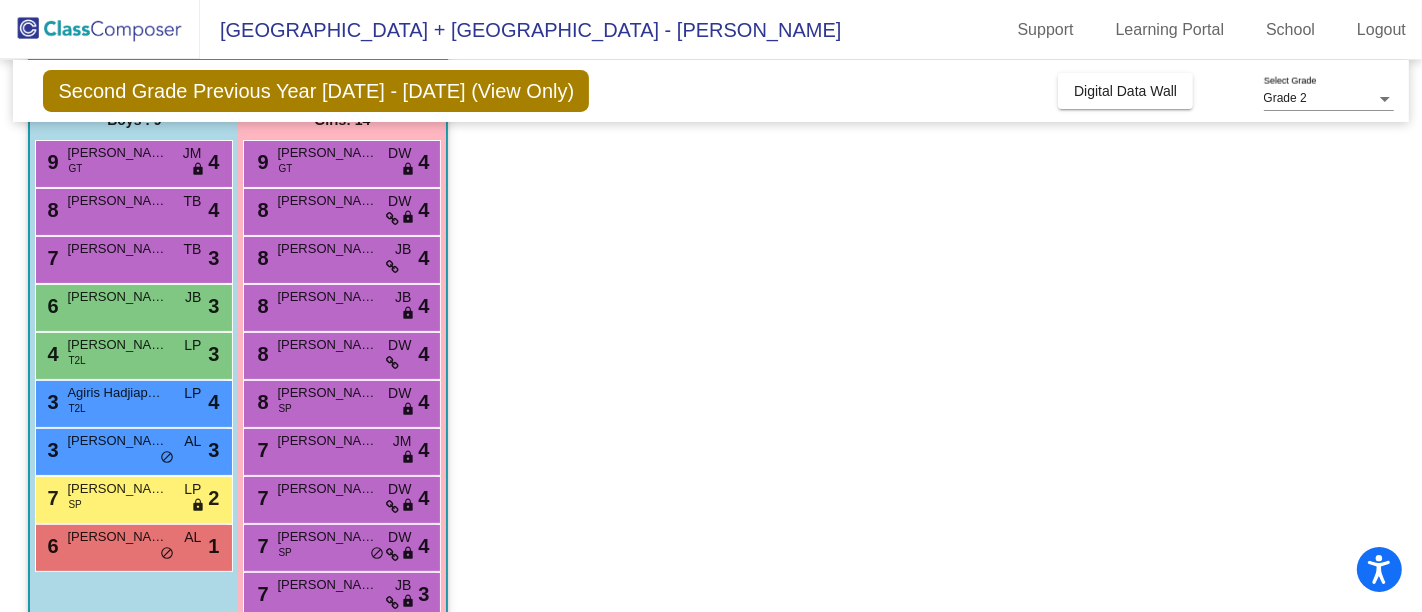 scroll, scrollTop: 0, scrollLeft: 0, axis: both 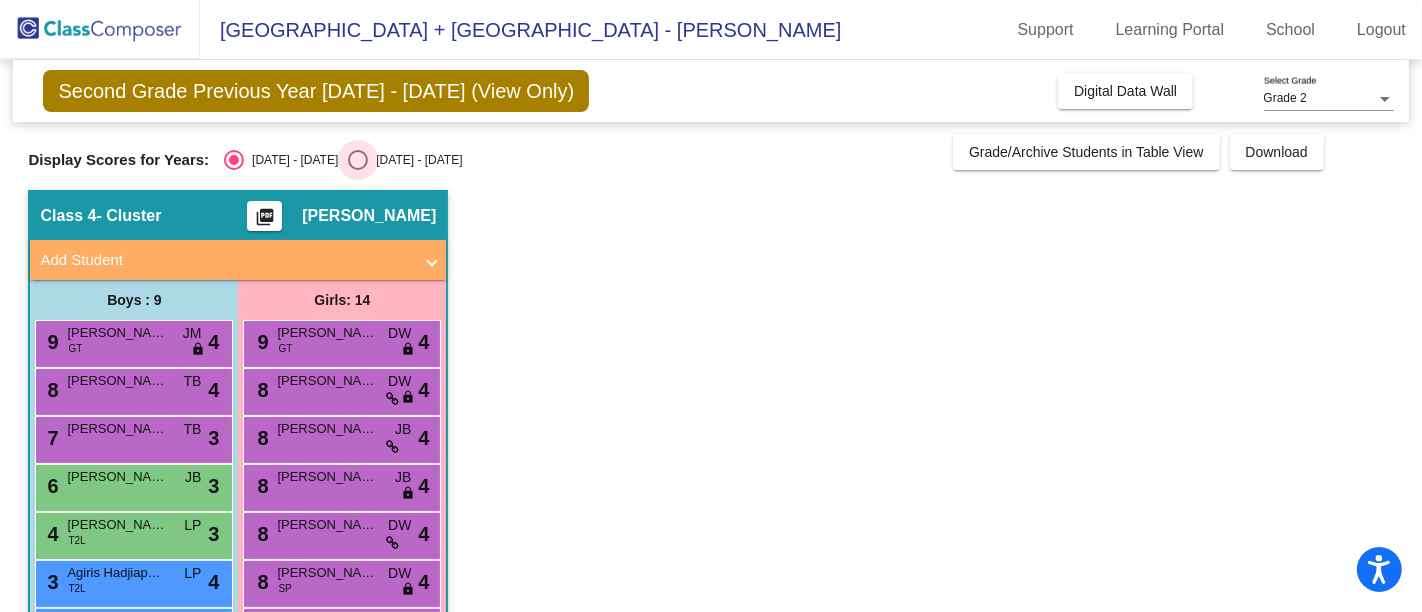 click on "[DATE] - [DATE]" at bounding box center (415, 160) 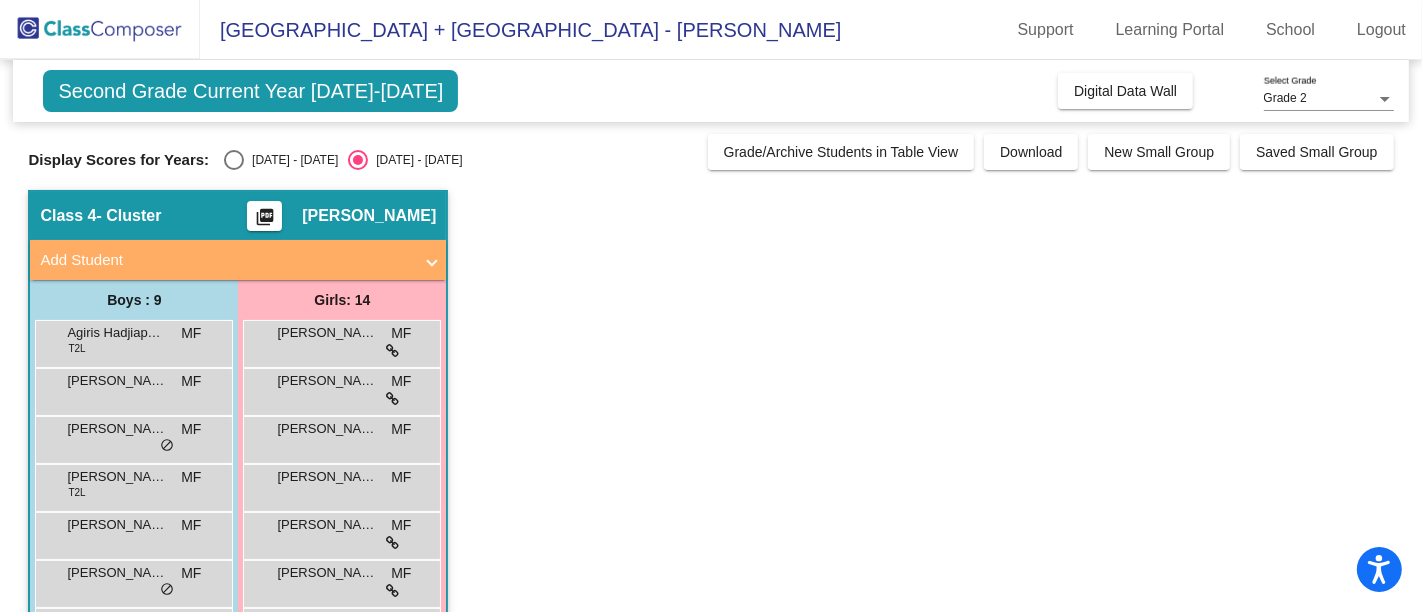 click on "[PERSON_NAME] [PERSON_NAME] lock do_not_disturb_alt" at bounding box center [134, 392] 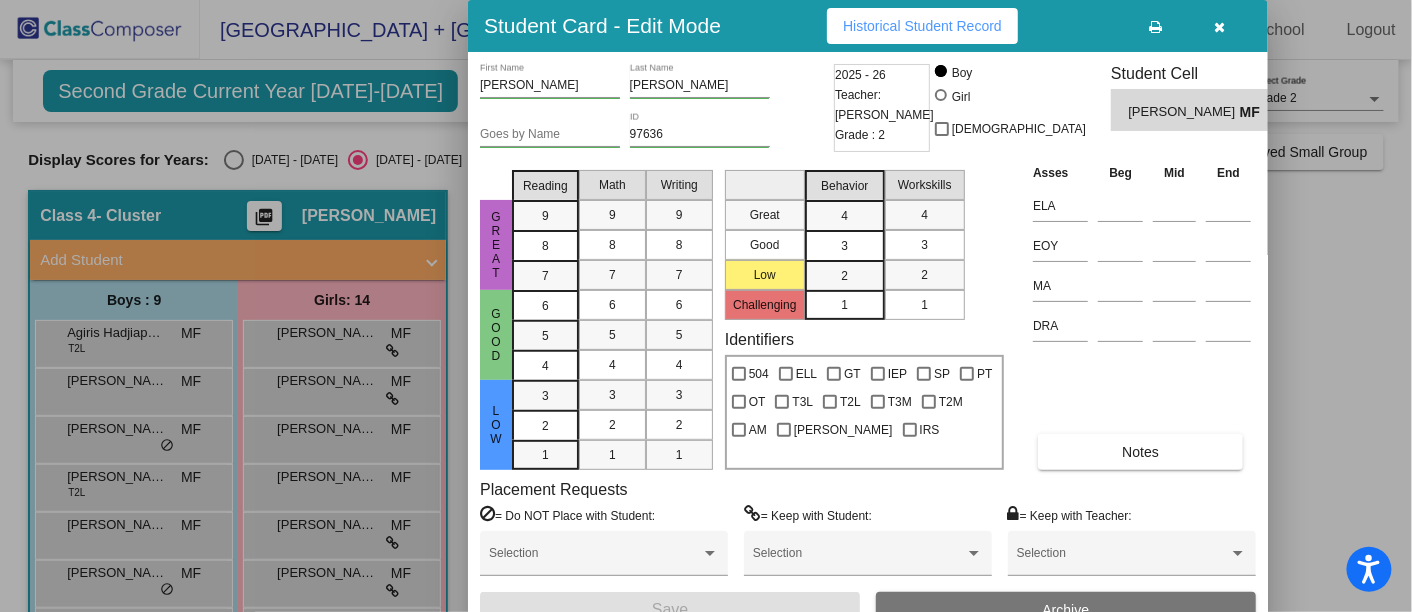 click at bounding box center [706, 306] 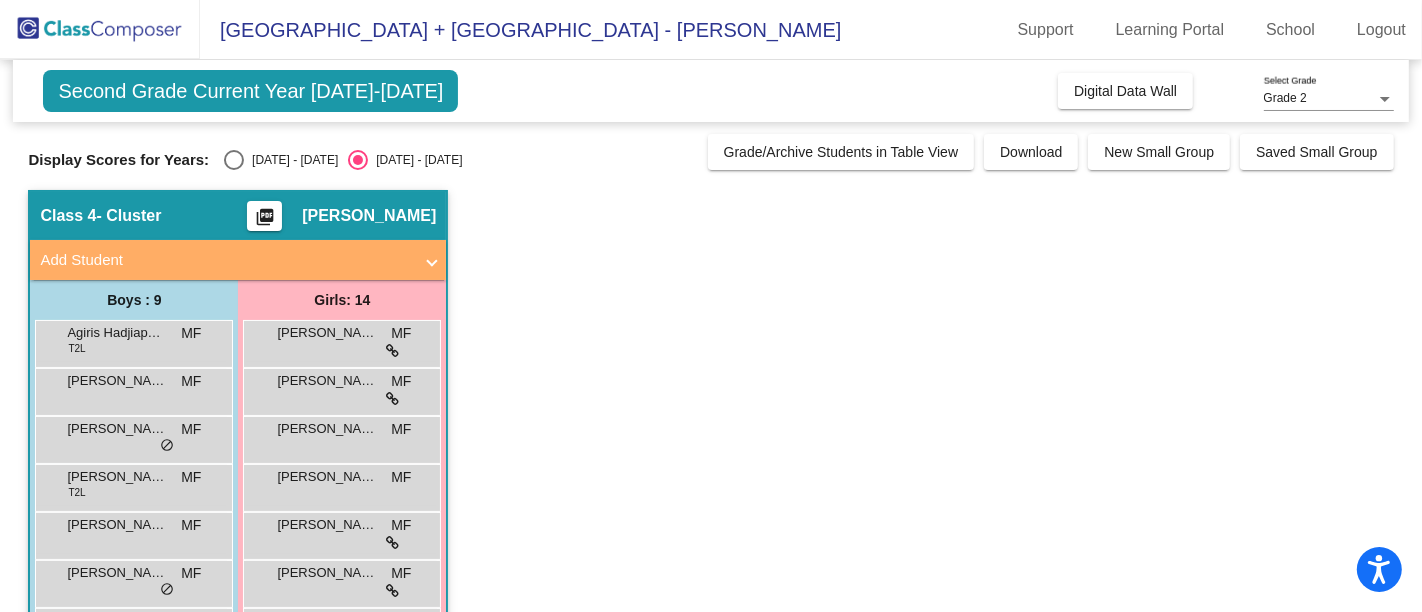 click on "[PERSON_NAME]" at bounding box center [327, 477] 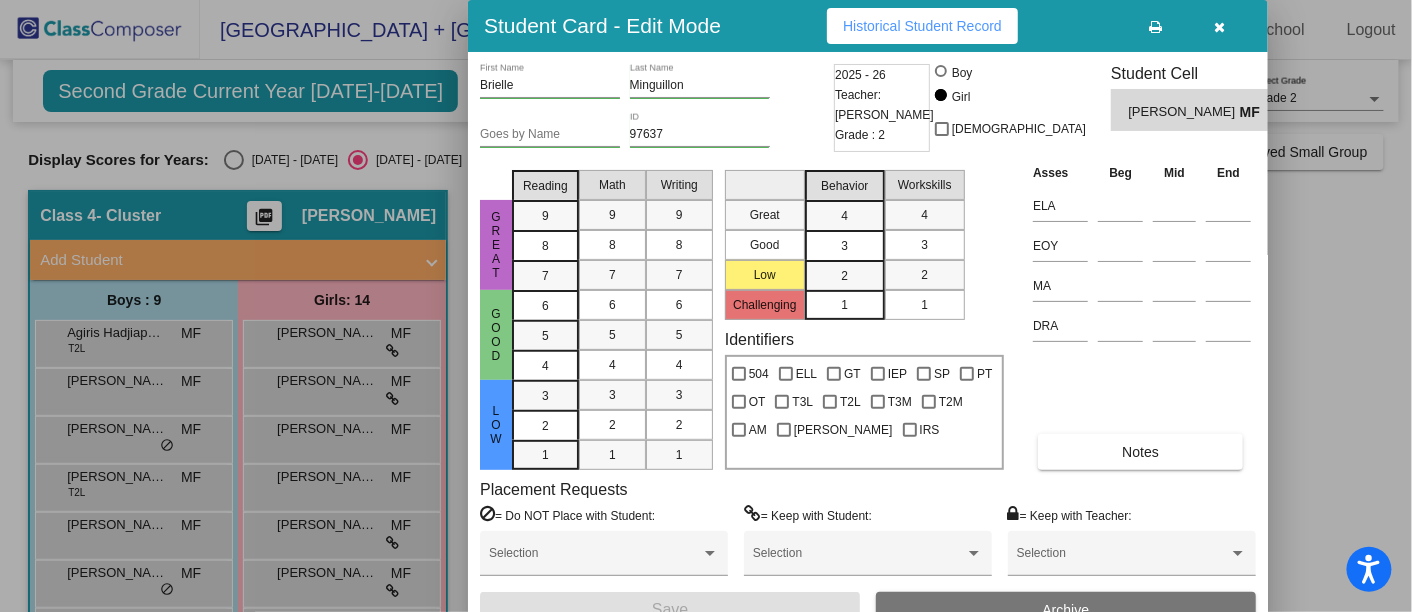 click at bounding box center [1220, 27] 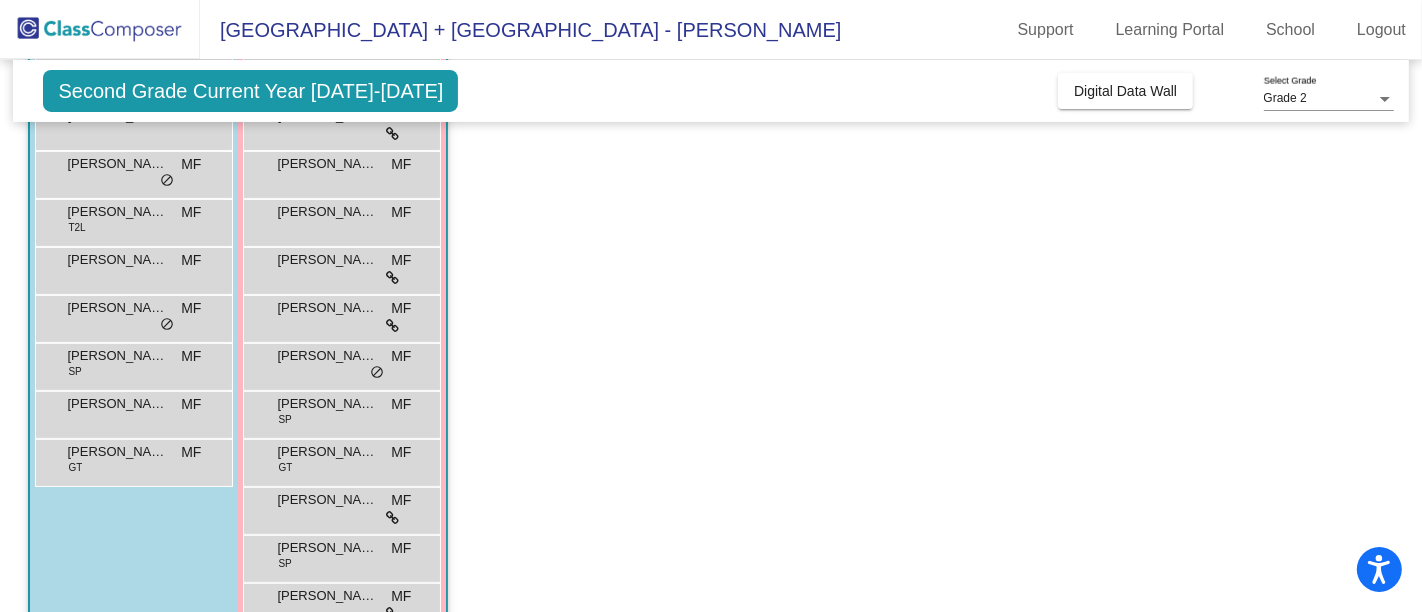 scroll, scrollTop: 409, scrollLeft: 0, axis: vertical 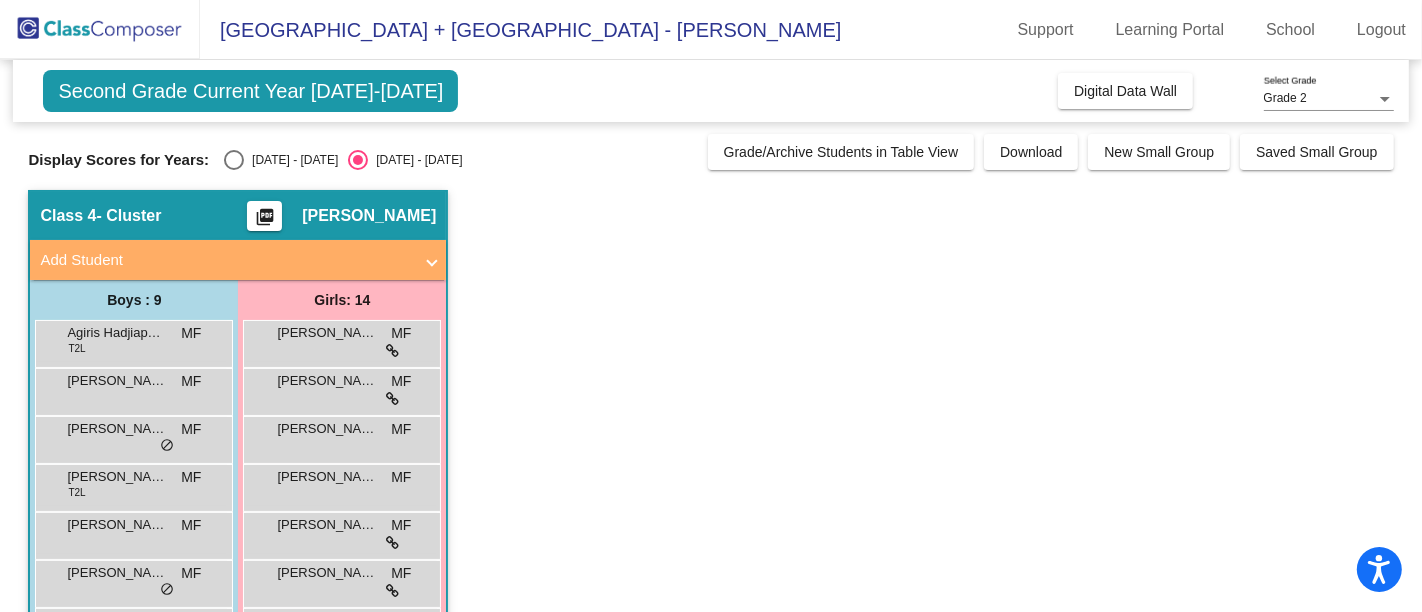 click at bounding box center [234, 160] 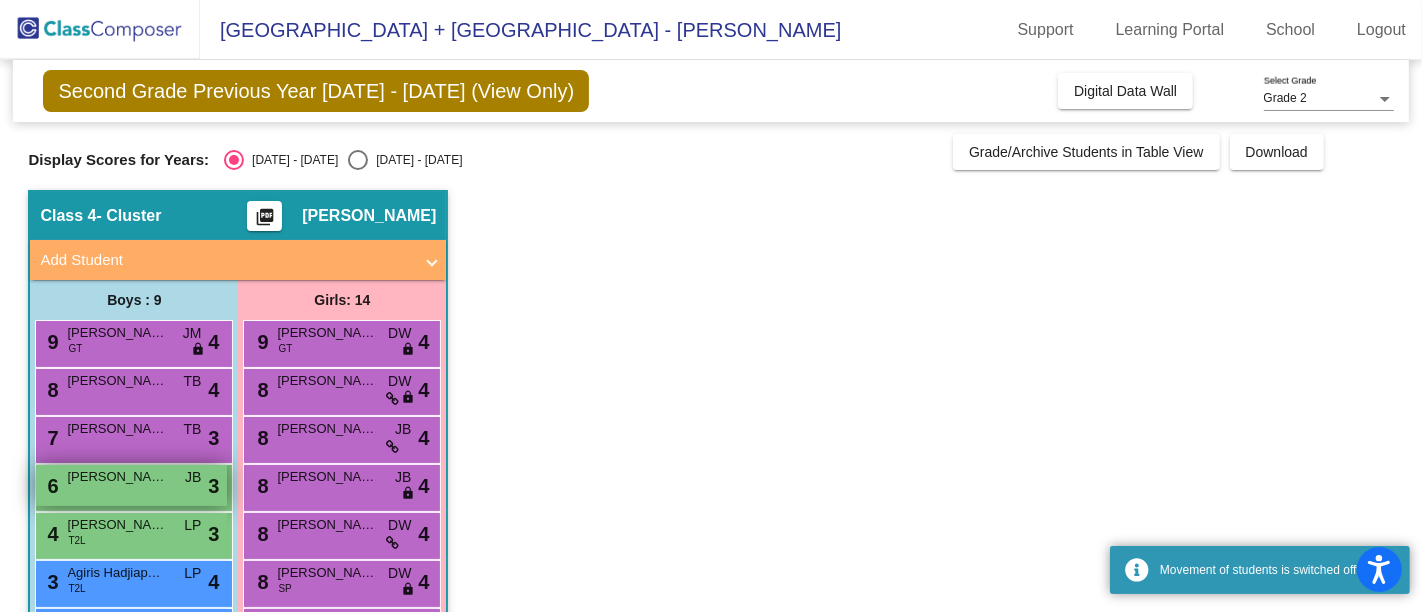 click on "[PERSON_NAME] [PERSON_NAME]" at bounding box center (117, 477) 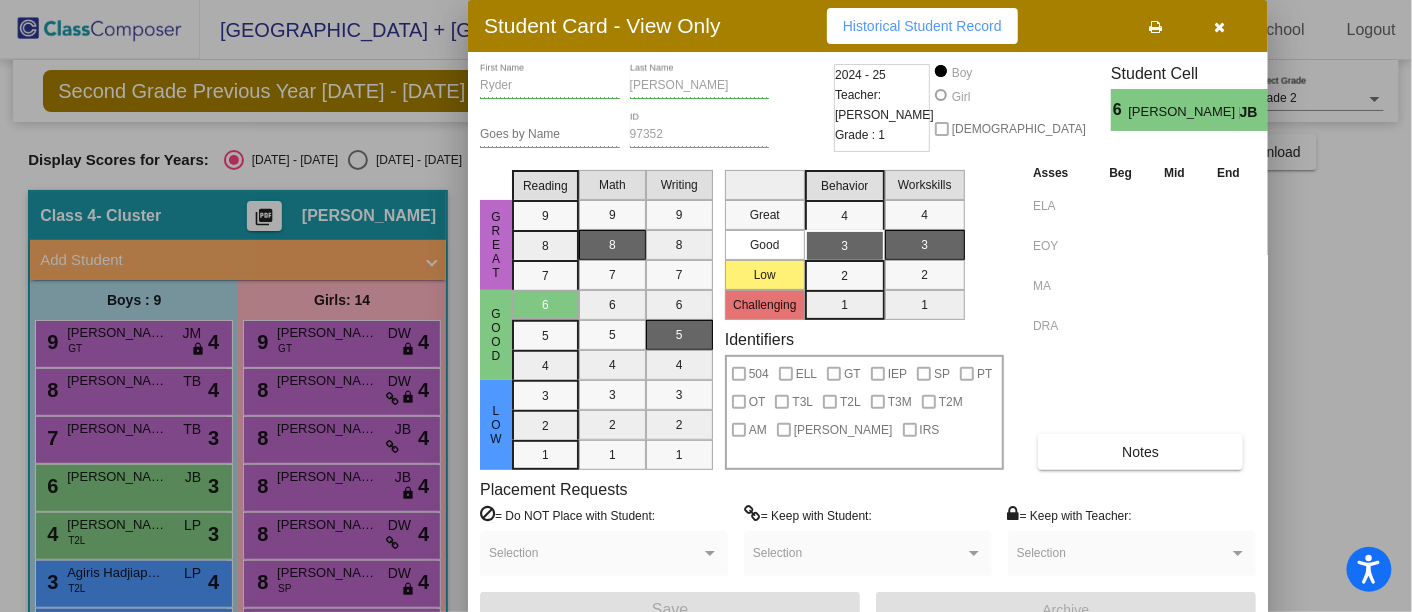 click at bounding box center (1220, 26) 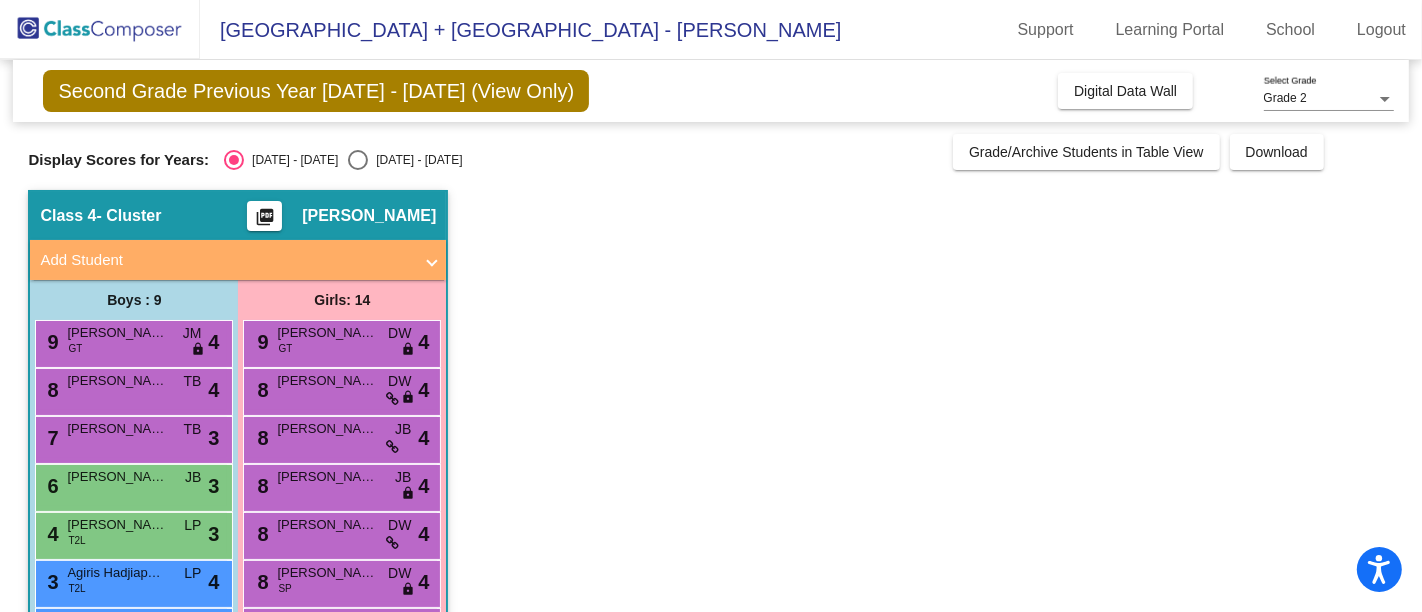 click at bounding box center [358, 160] 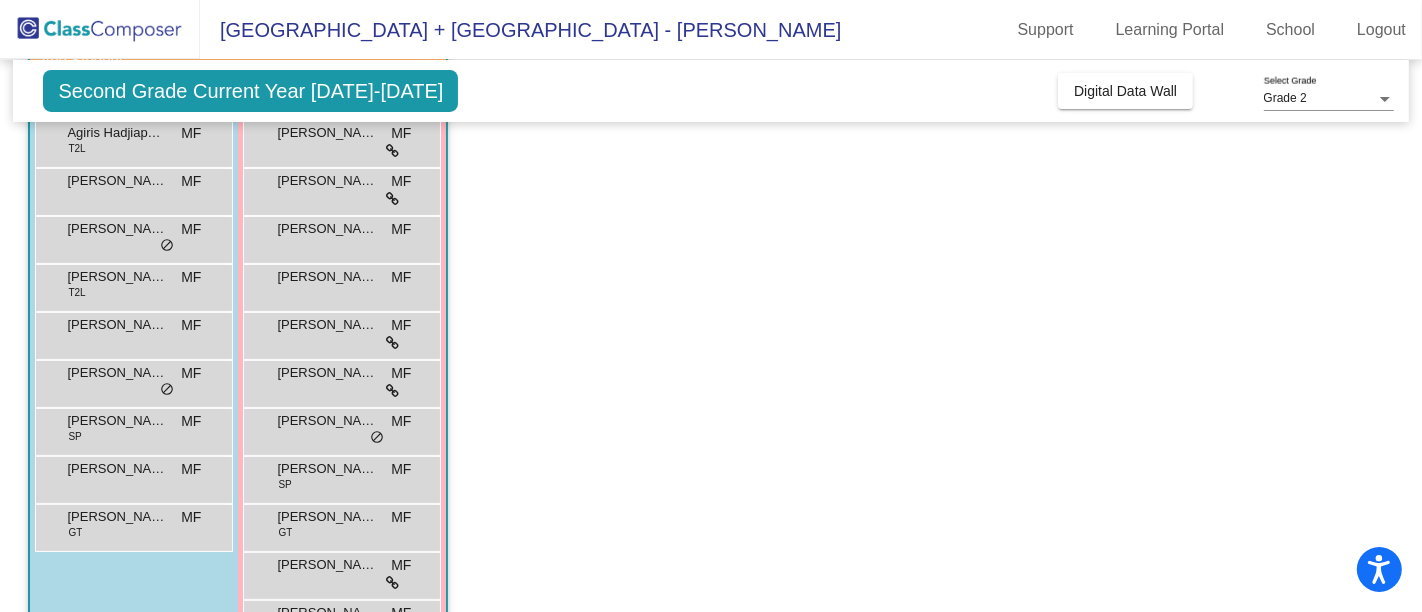 scroll, scrollTop: 205, scrollLeft: 0, axis: vertical 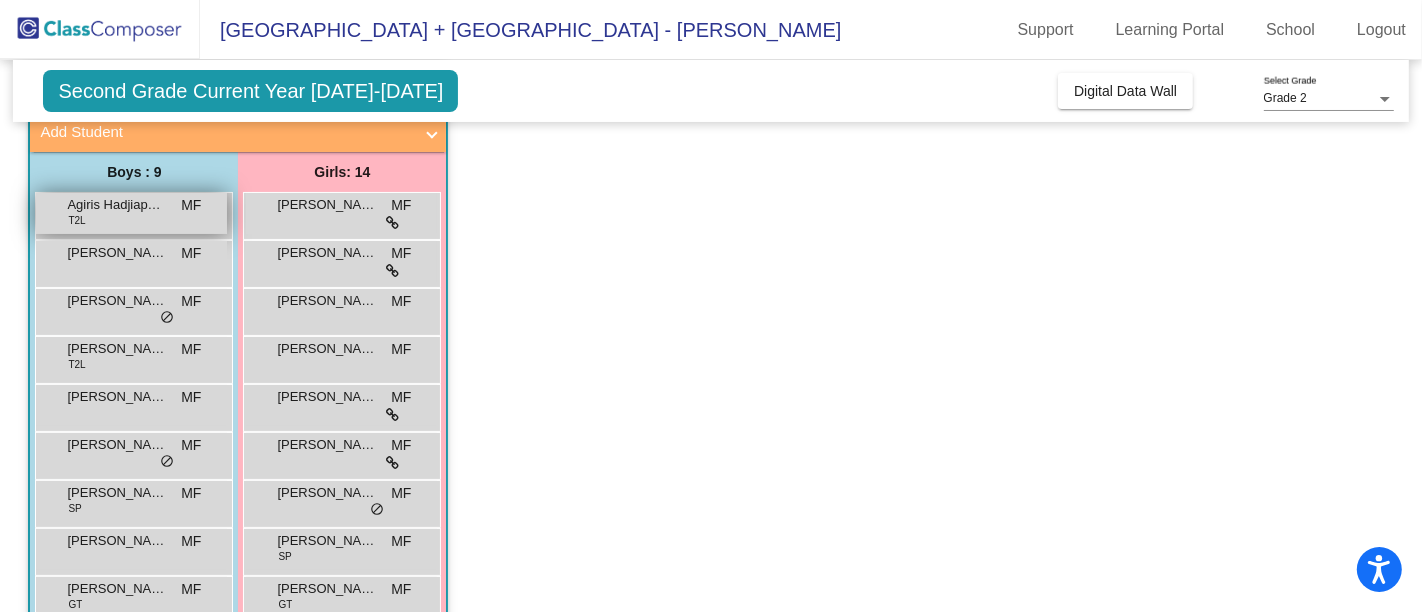 click on "Agiris Hadjiapostoli" at bounding box center (117, 205) 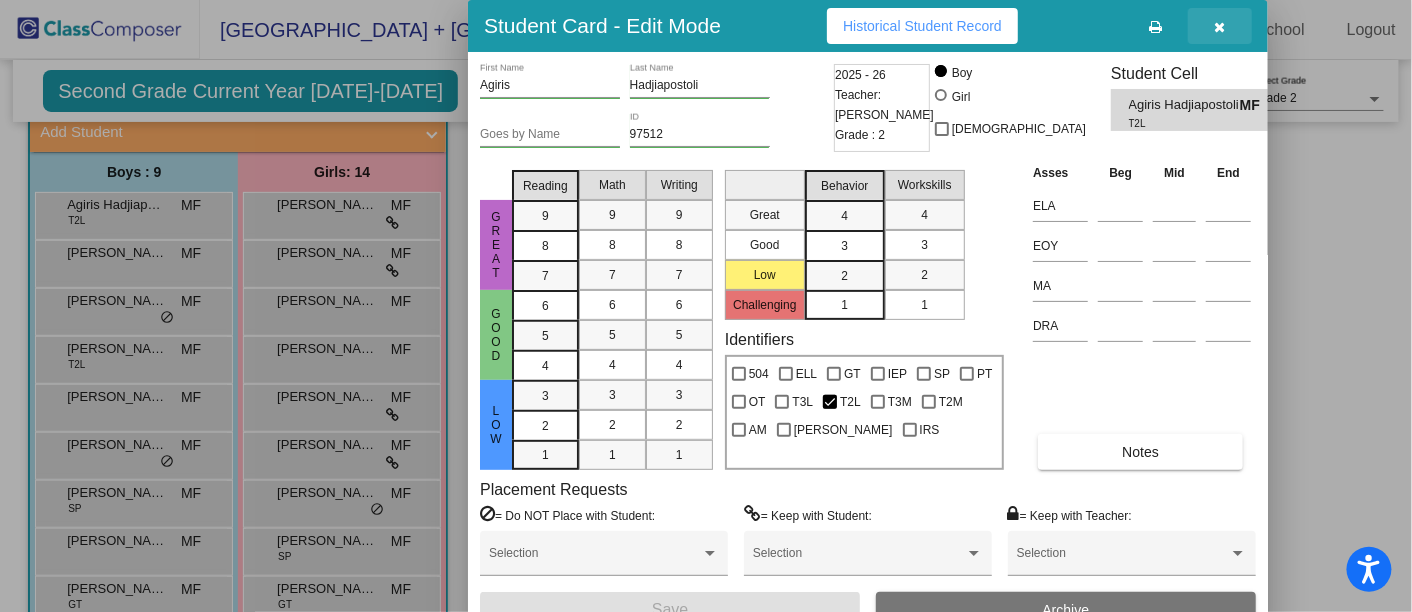 click at bounding box center (1220, 27) 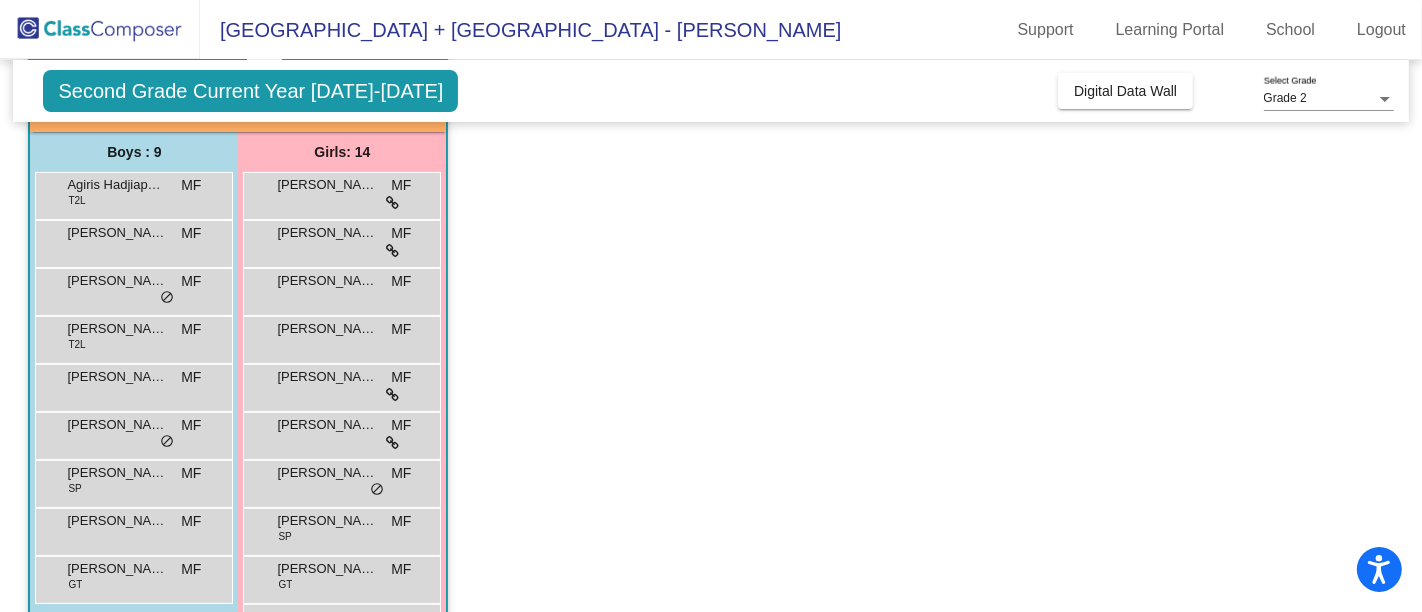 scroll, scrollTop: 101, scrollLeft: 0, axis: vertical 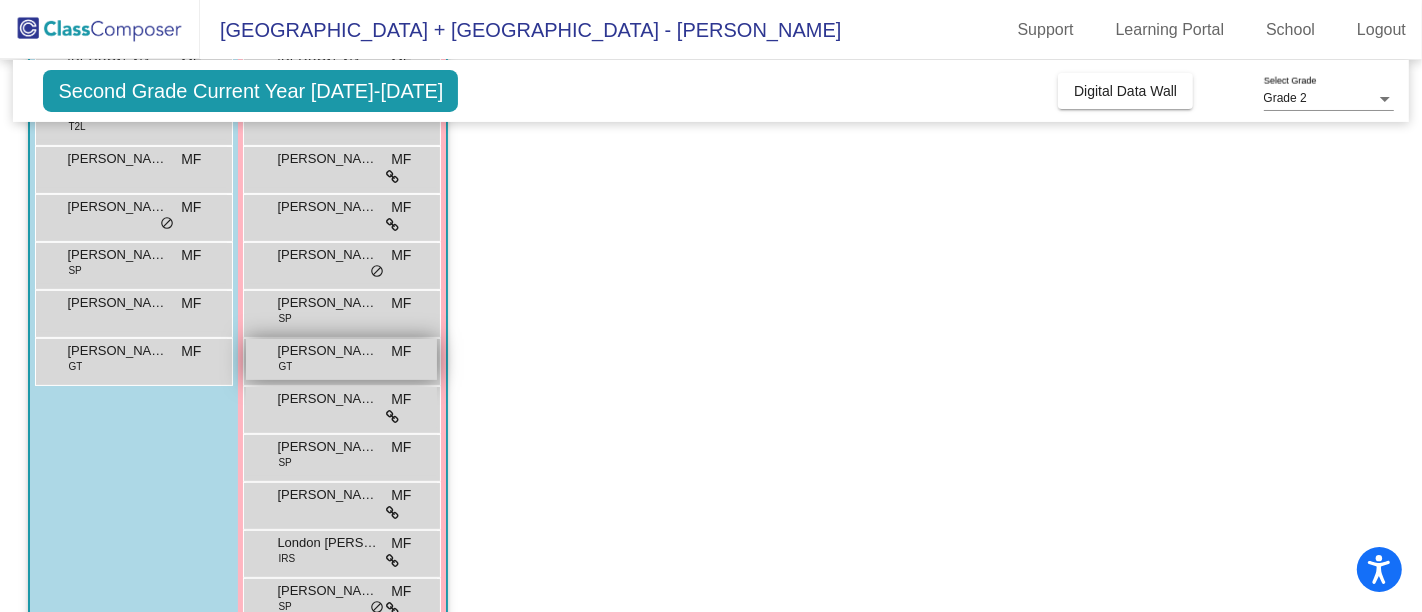 click on "[PERSON_NAME] GT MF lock do_not_disturb_alt" at bounding box center [341, 359] 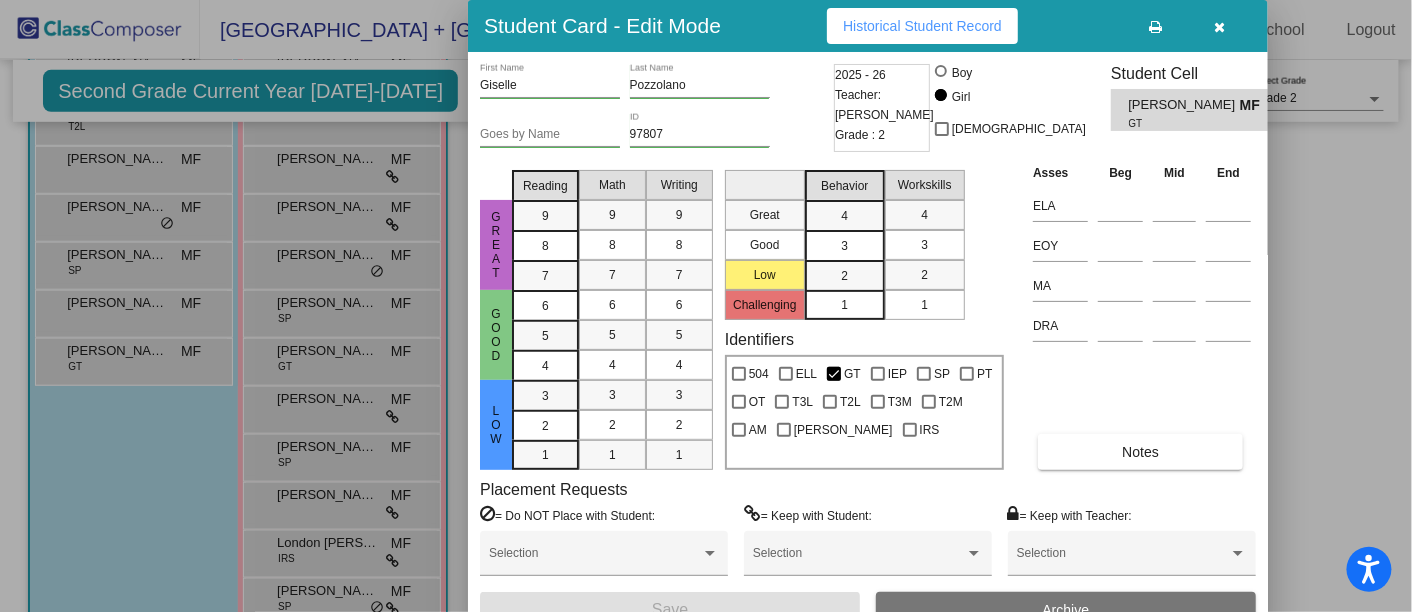 click at bounding box center [1220, 27] 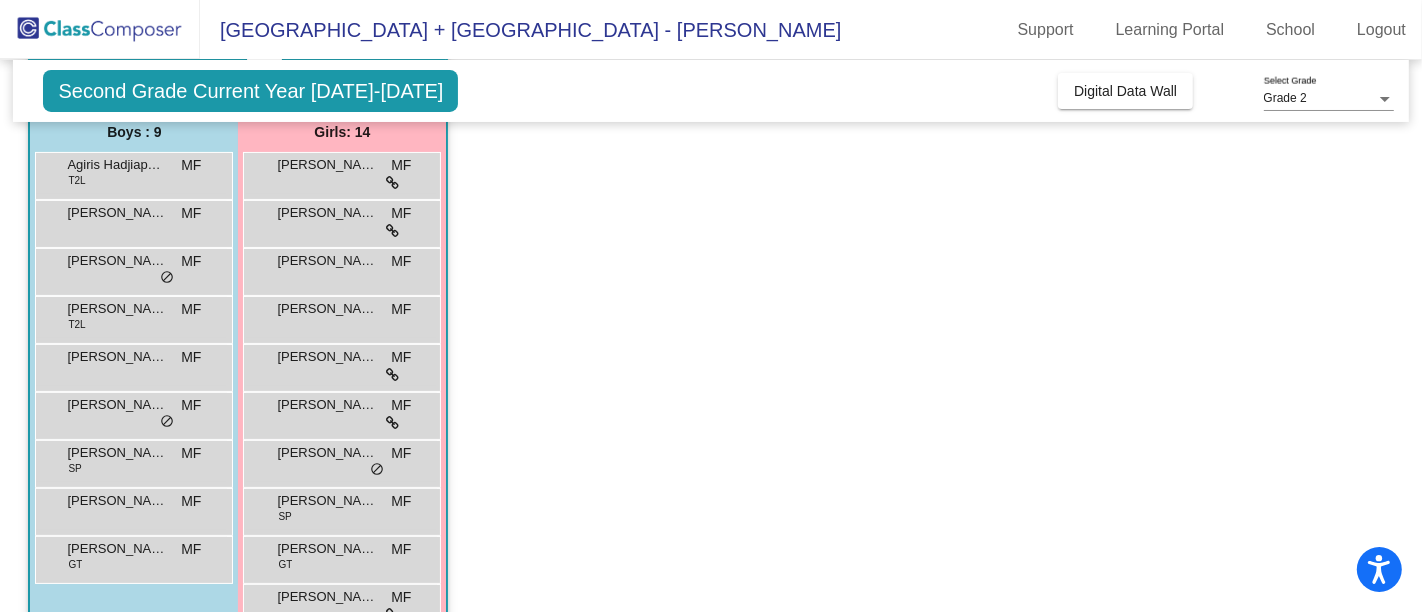 scroll, scrollTop: 159, scrollLeft: 0, axis: vertical 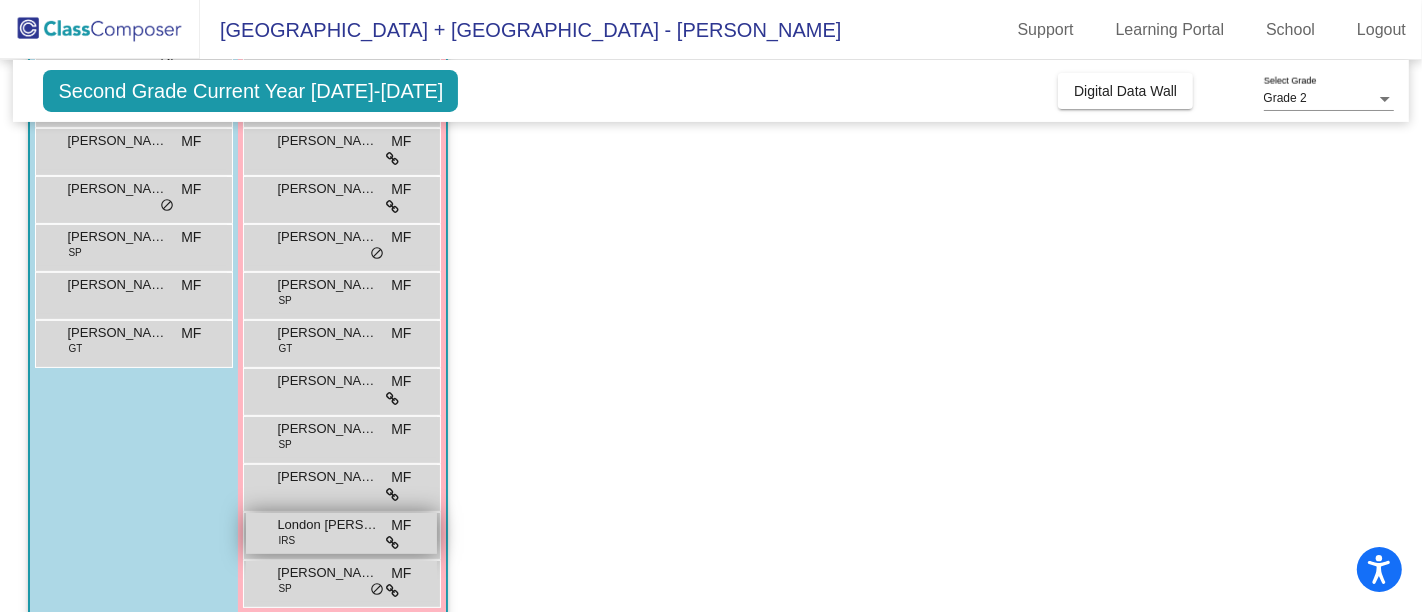 click on "London [PERSON_NAME] IRS MF lock do_not_disturb_alt" at bounding box center (341, 533) 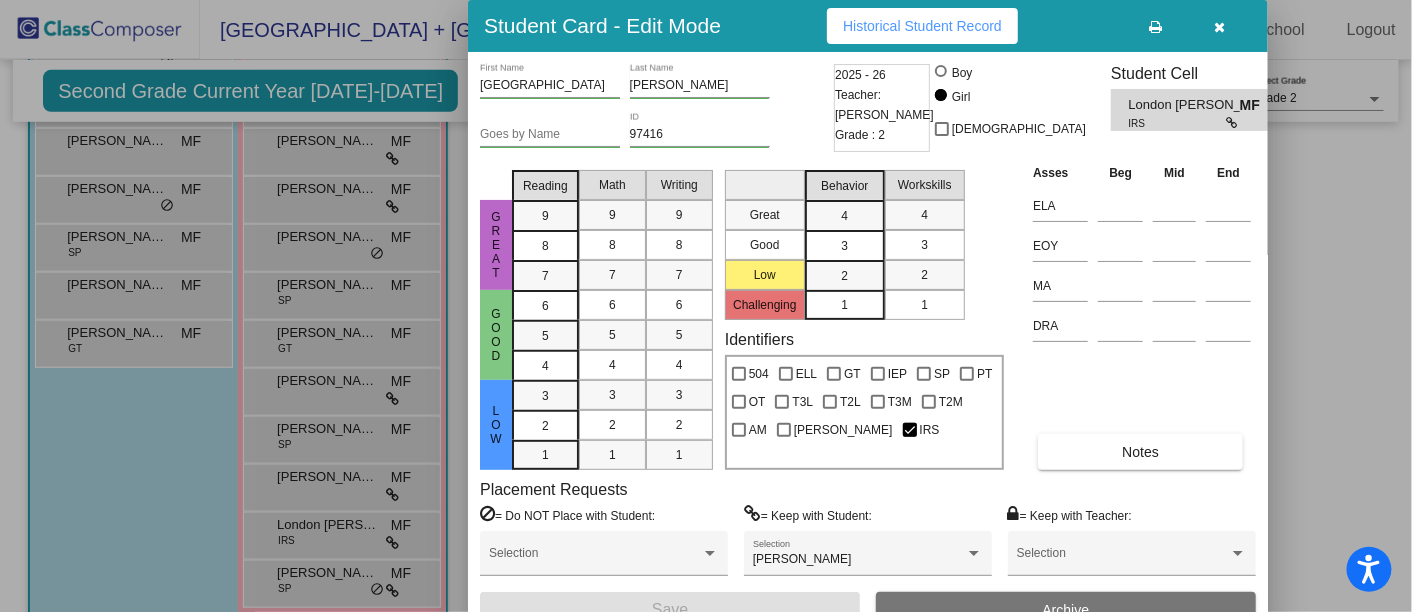 click at bounding box center [1220, 27] 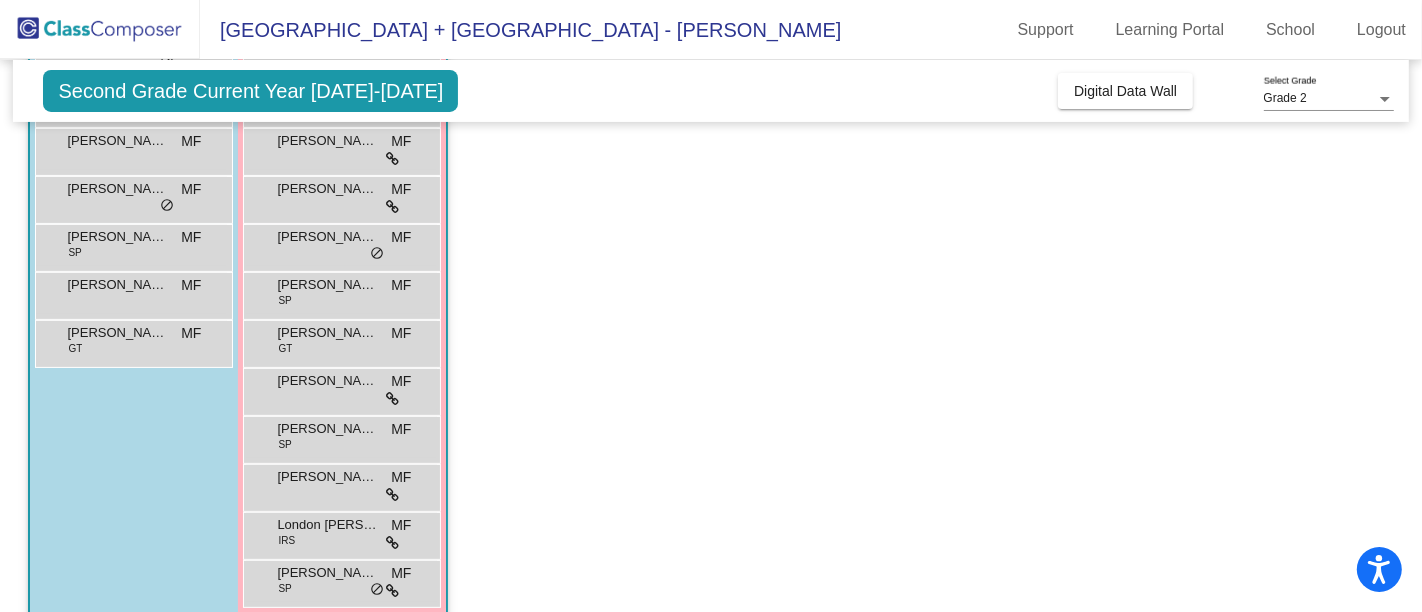 scroll, scrollTop: 240, scrollLeft: 0, axis: vertical 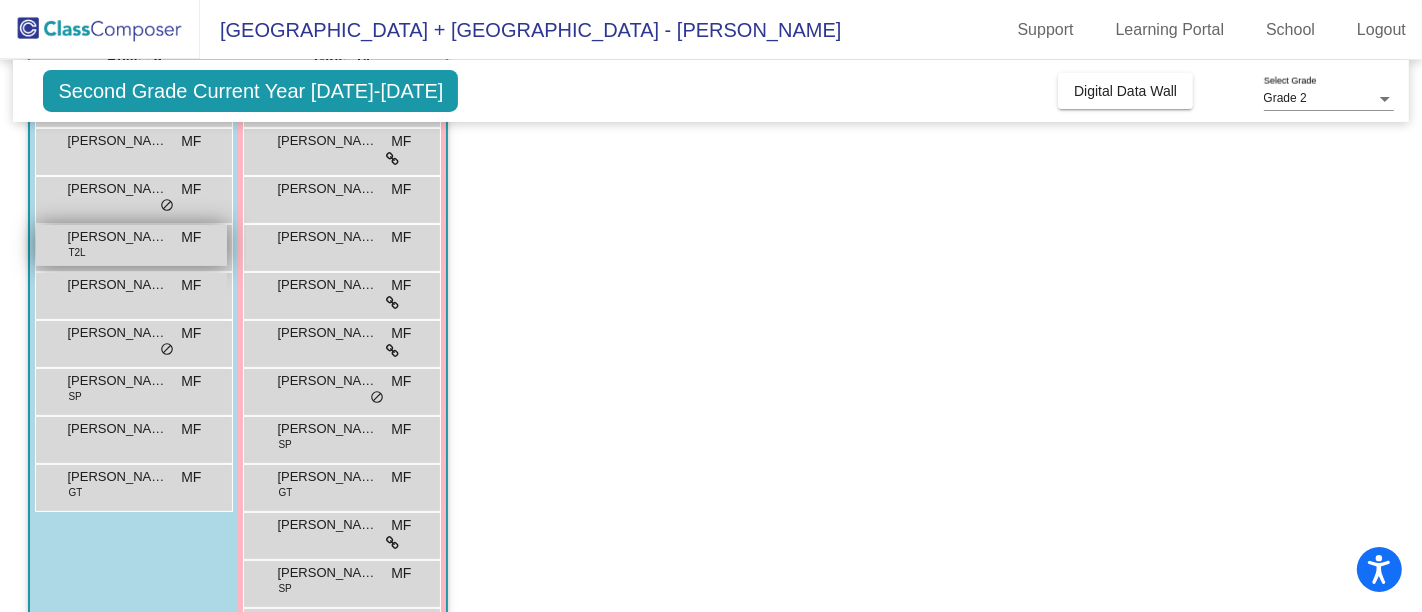 click on "[PERSON_NAME]" at bounding box center [117, 237] 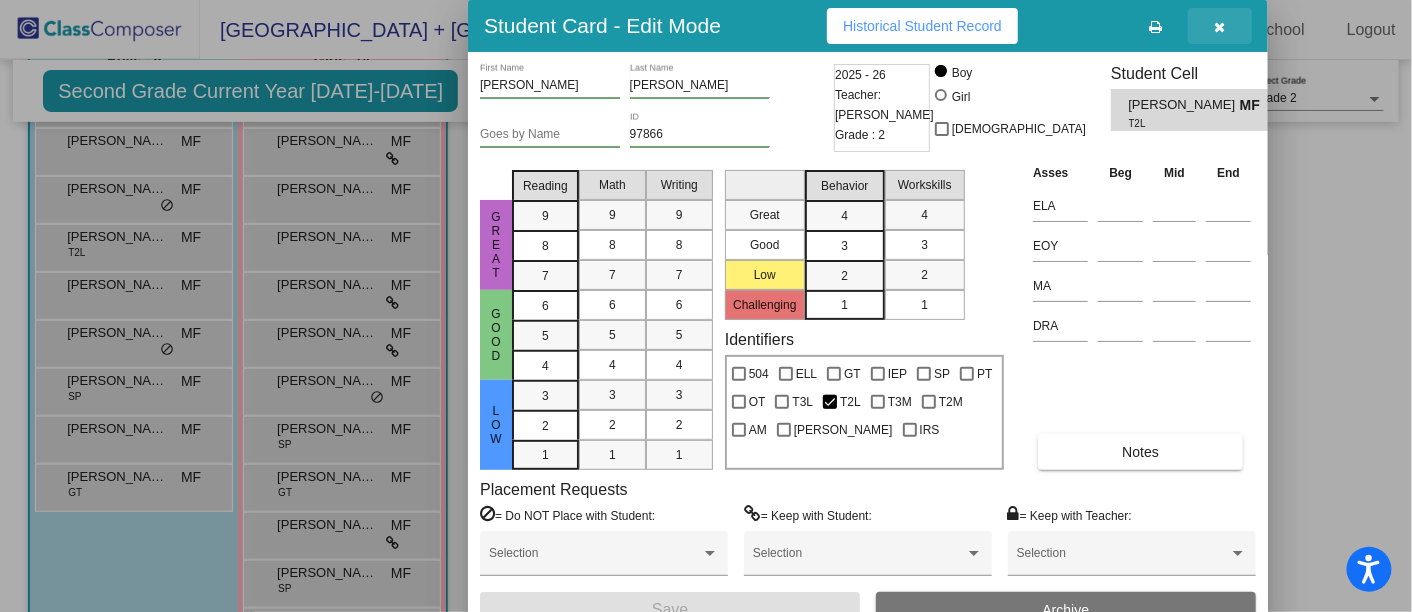click at bounding box center (1220, 27) 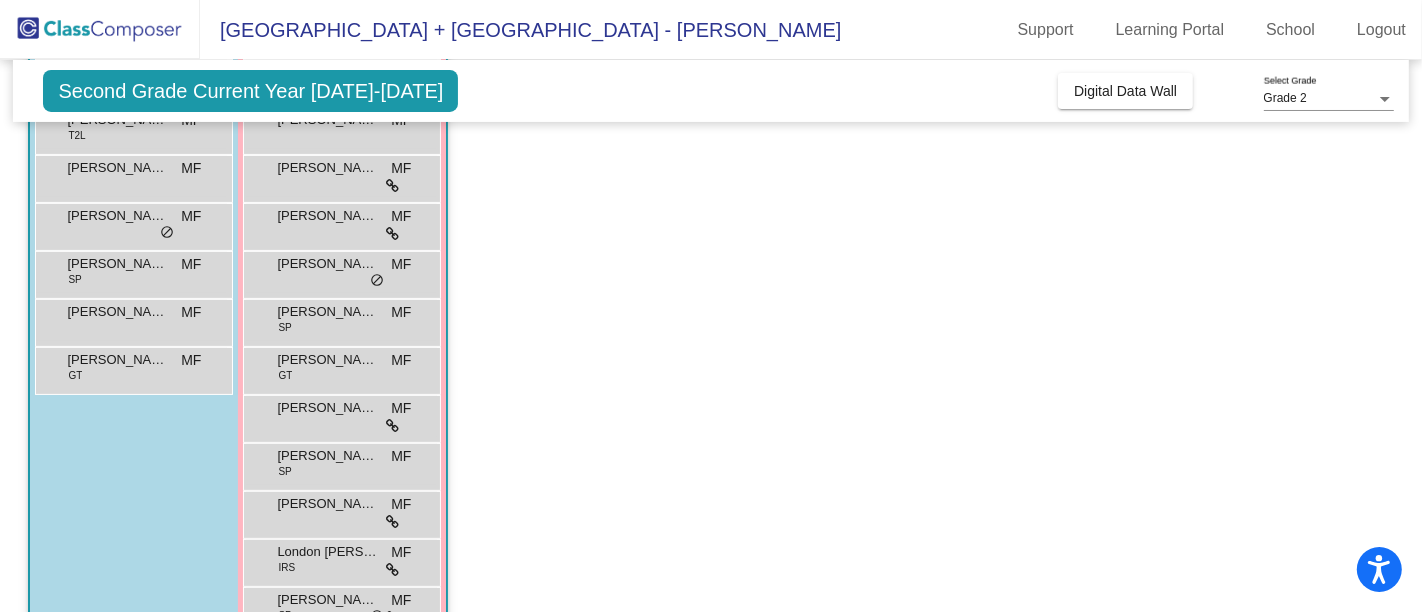 scroll, scrollTop: 362, scrollLeft: 0, axis: vertical 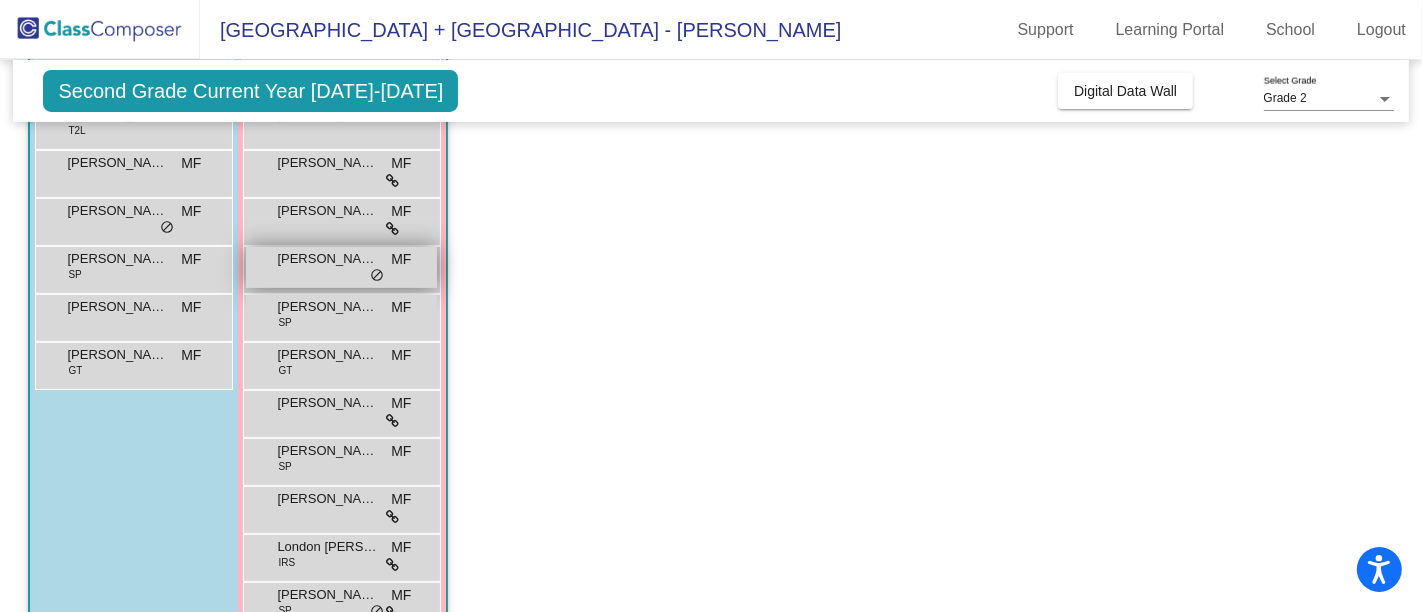 click on "[PERSON_NAME] MF lock do_not_disturb_alt" at bounding box center [341, 267] 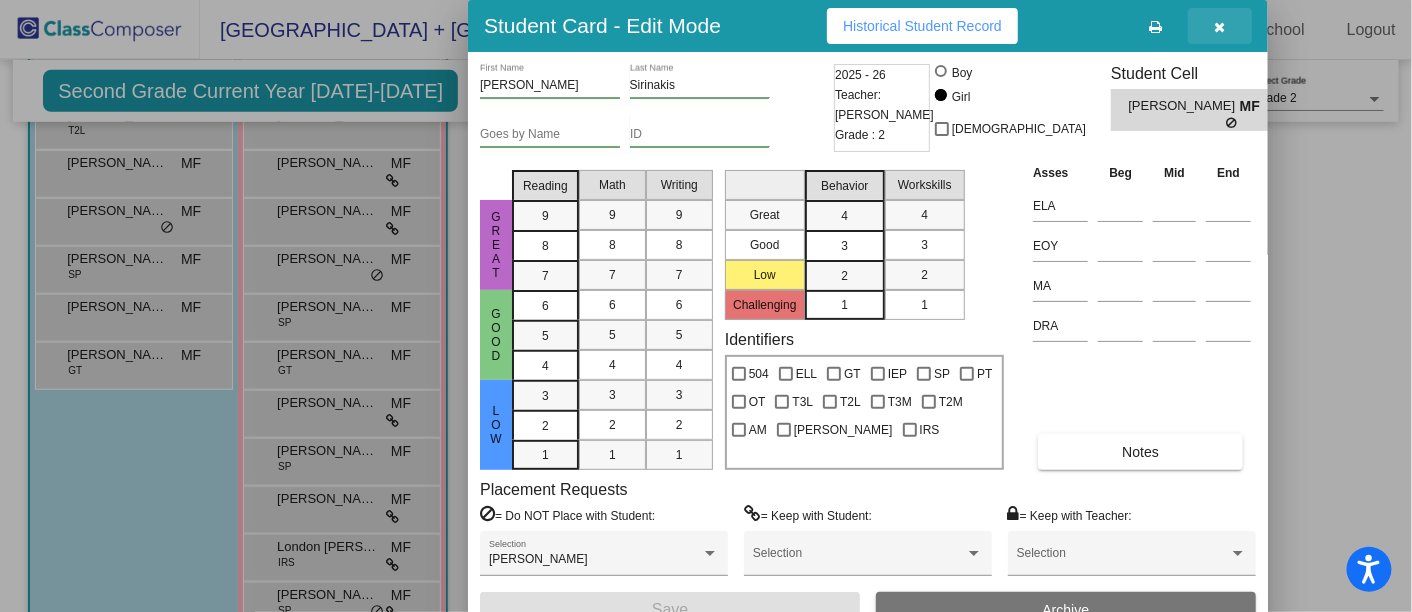 click at bounding box center (1220, 27) 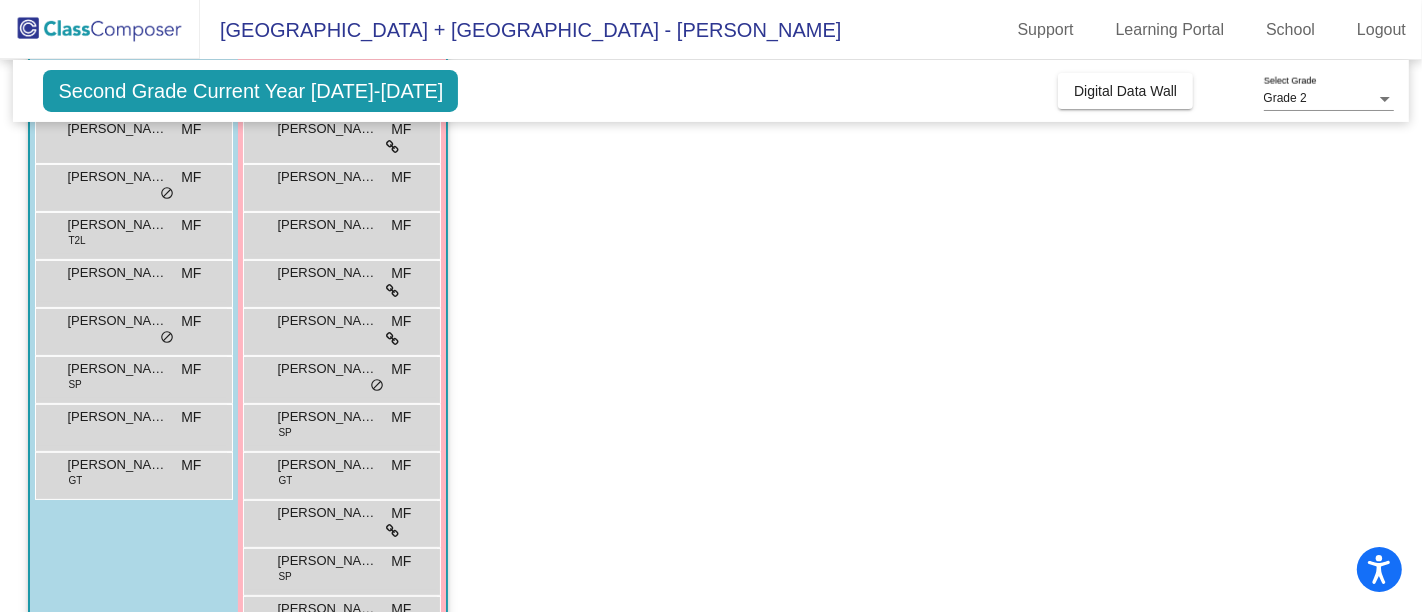 scroll, scrollTop: 151, scrollLeft: 0, axis: vertical 